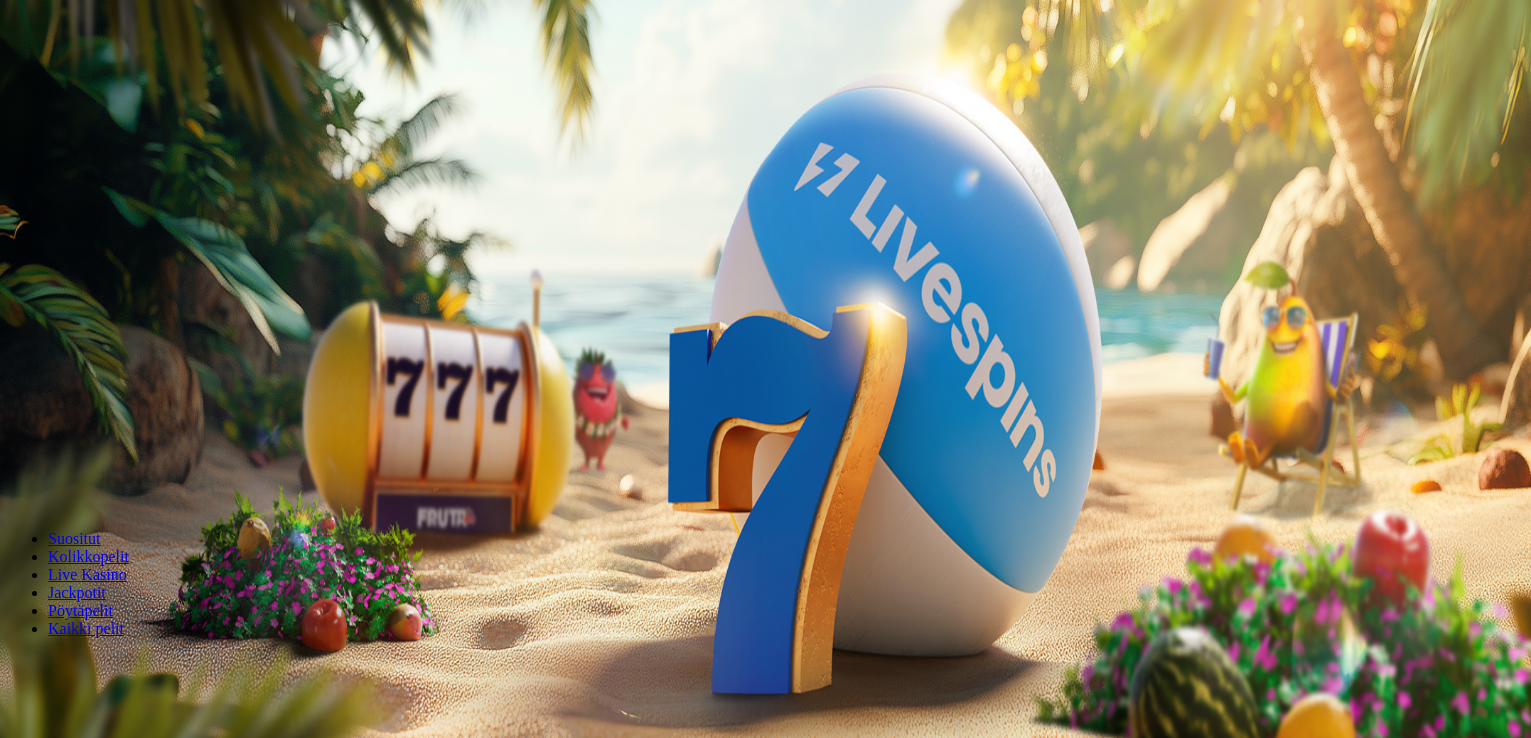 scroll, scrollTop: 0, scrollLeft: 0, axis: both 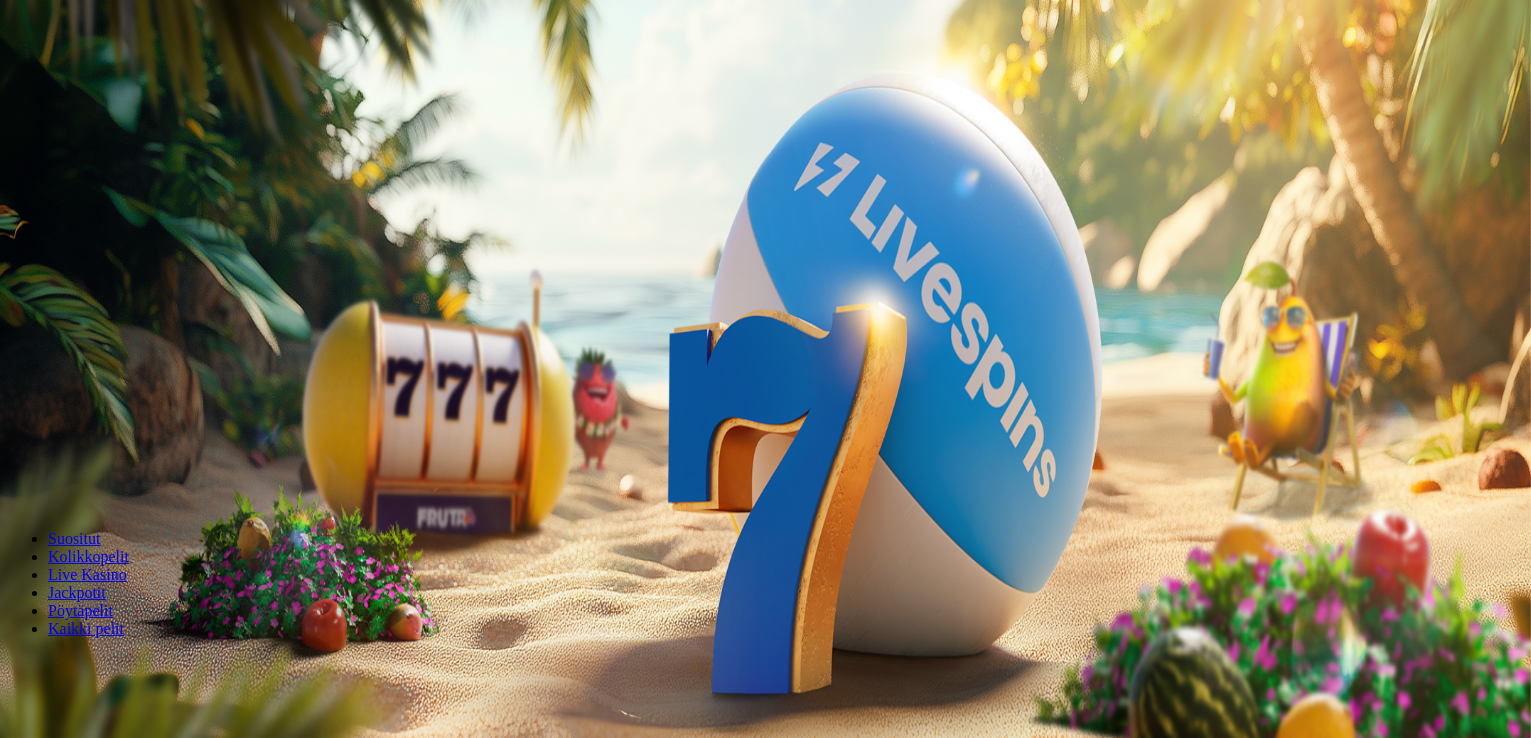click on "Kirjaudu" at bounding box center (138, 72) 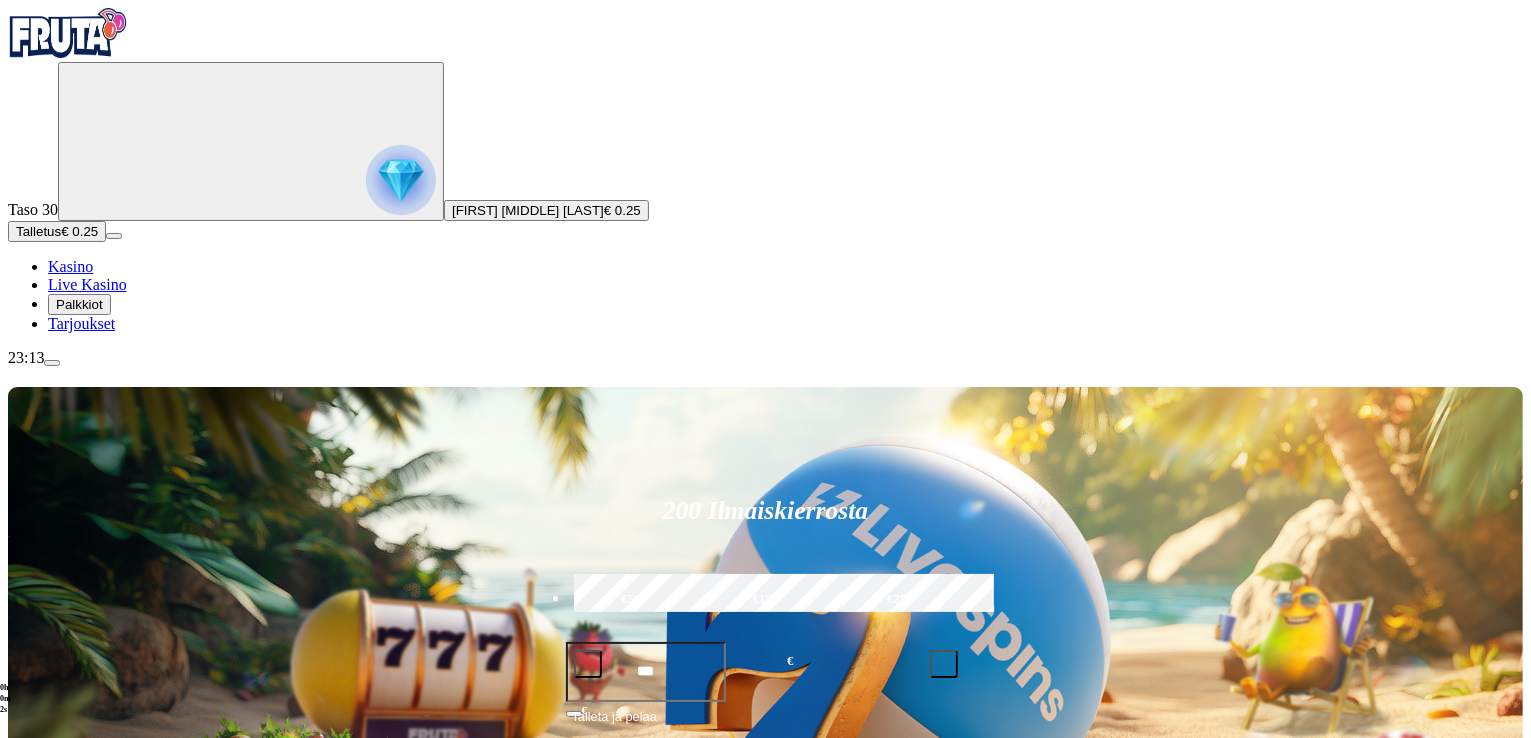 click on "Talletus" at bounding box center [38, 231] 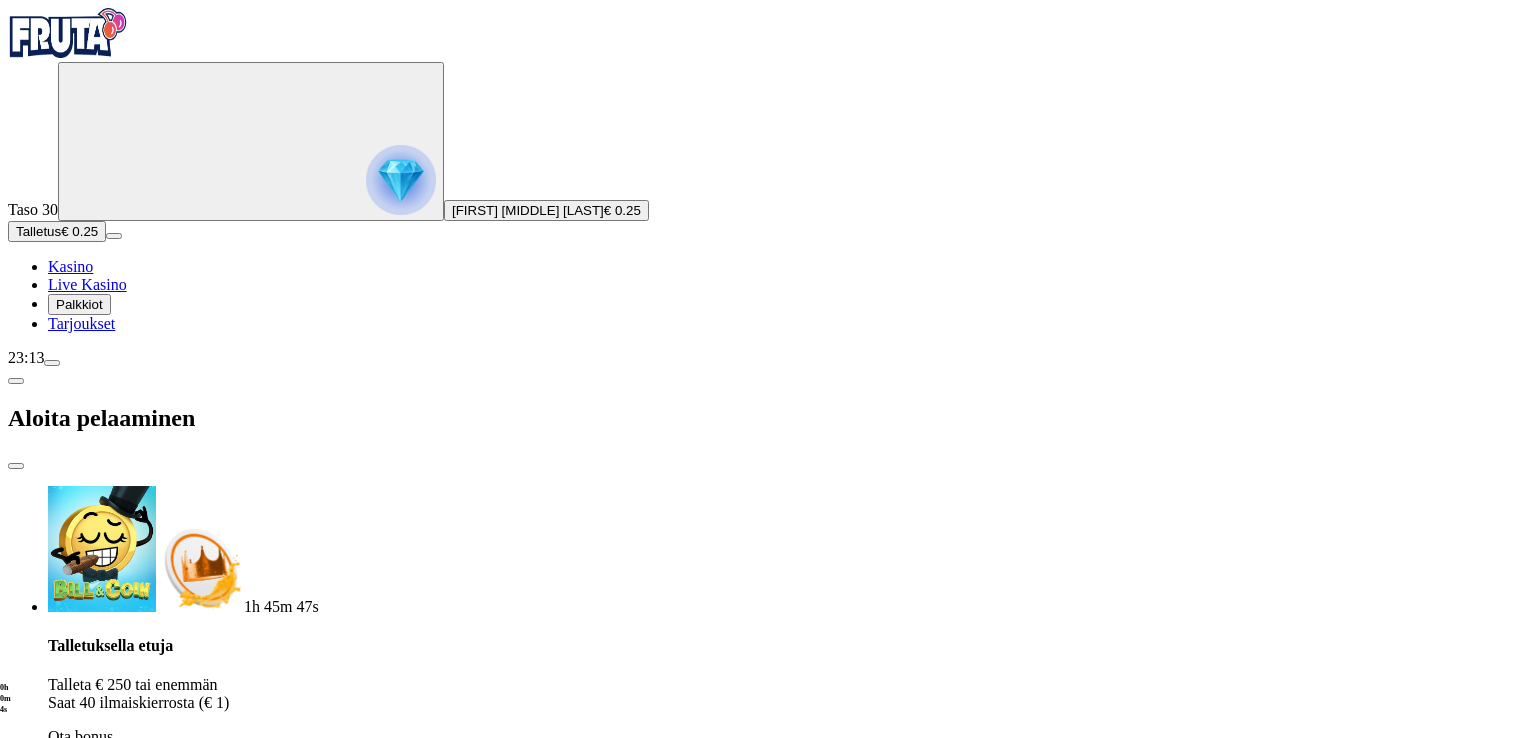 click on "***" at bounding box center (77, 1847) 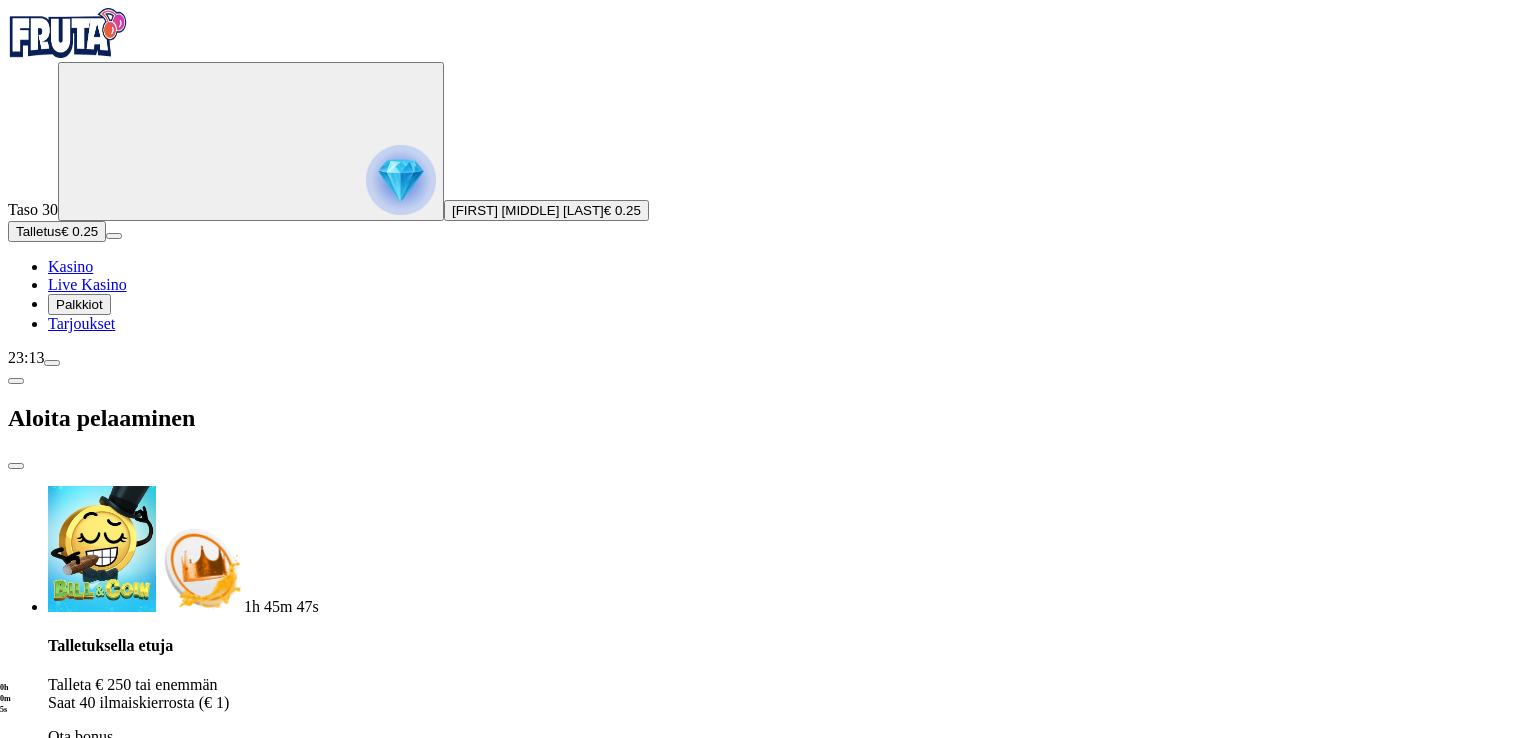click on "***" at bounding box center (77, 1847) 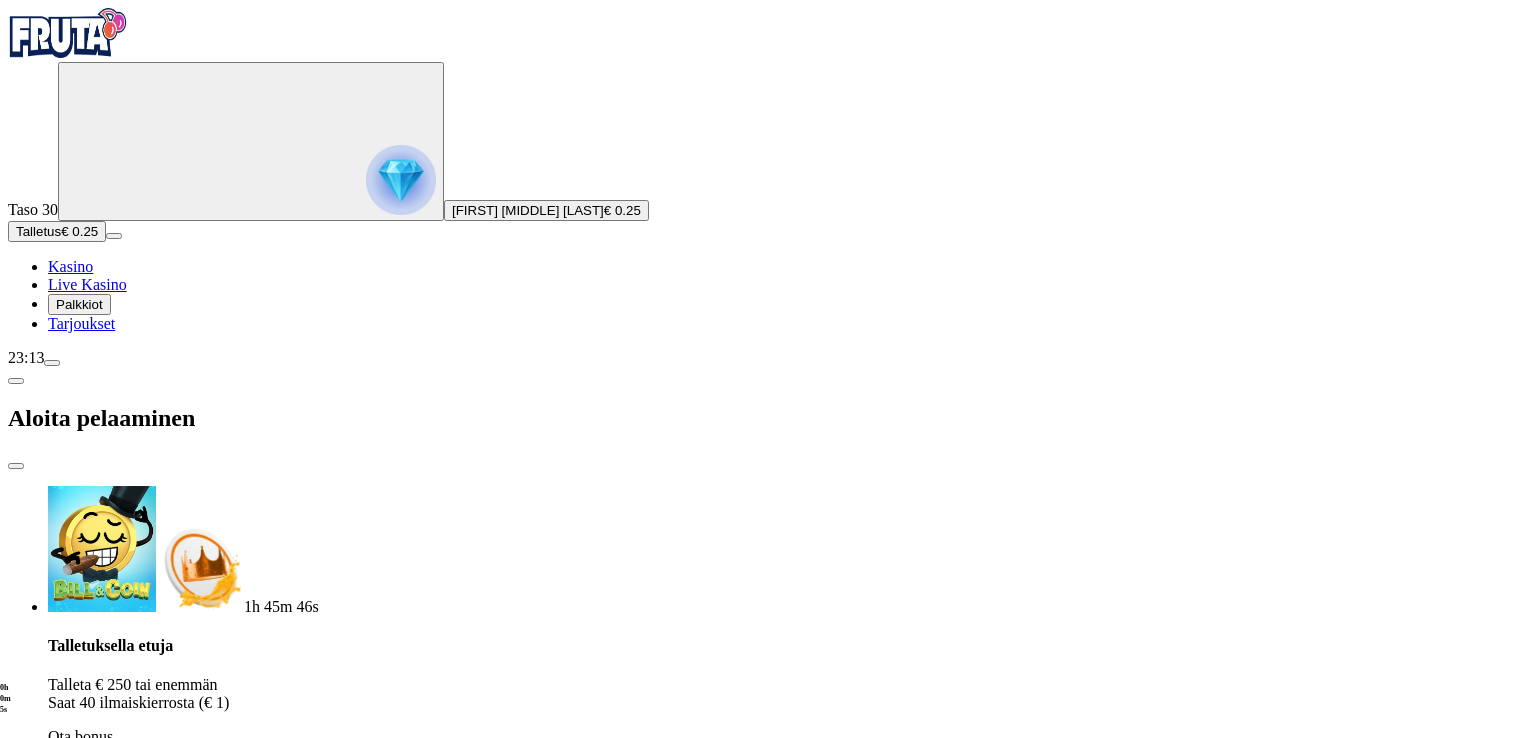 click on "***" at bounding box center [77, 1847] 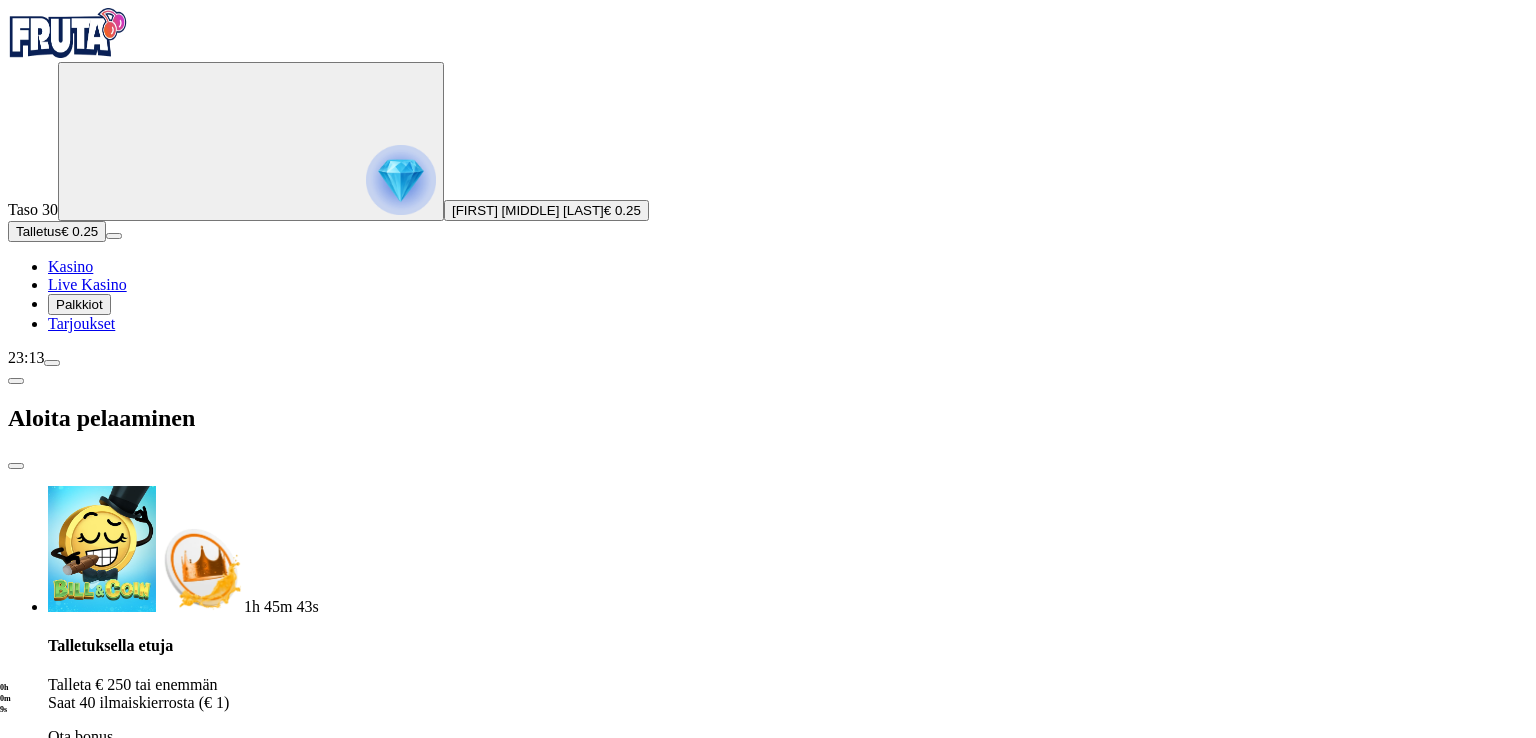 type on "***" 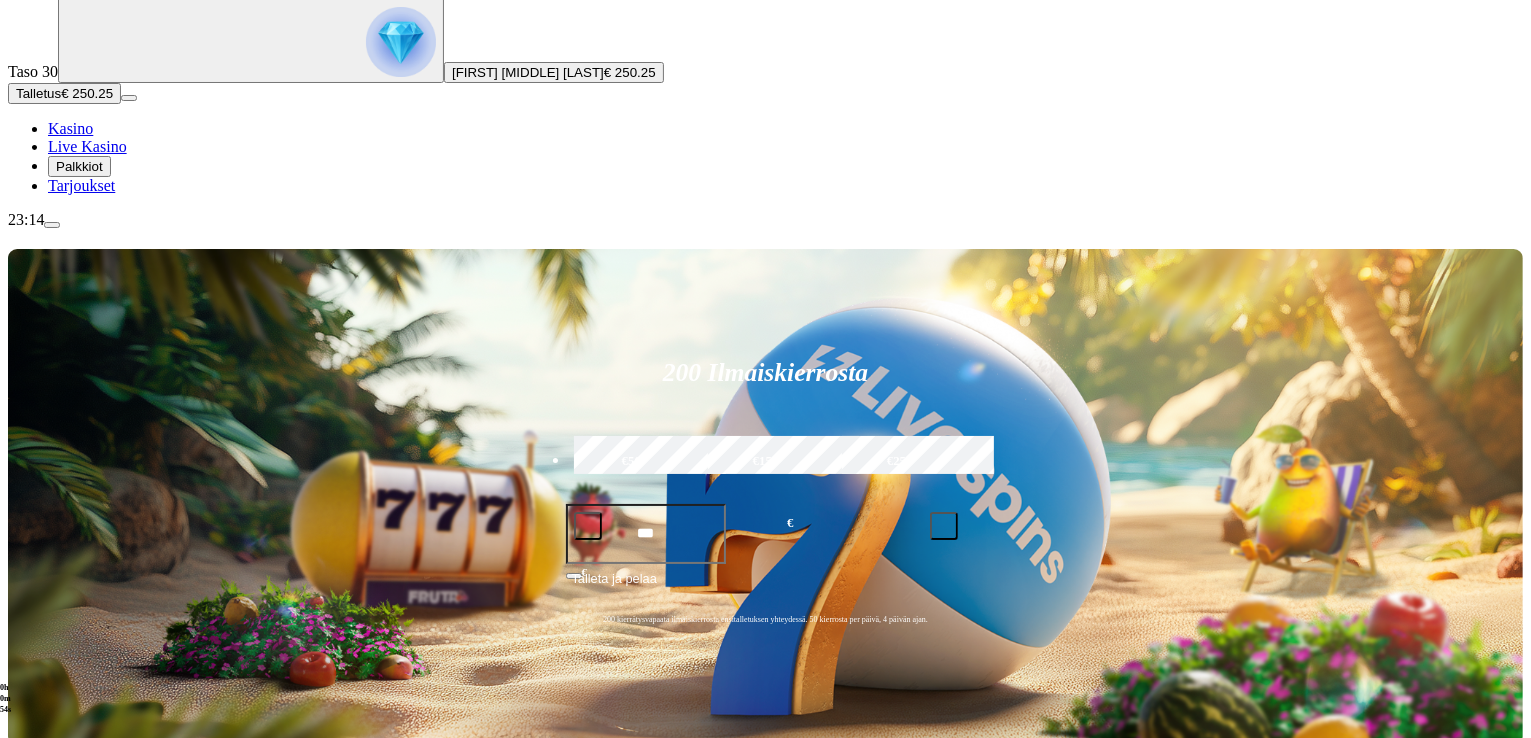 scroll, scrollTop: 139, scrollLeft: 0, axis: vertical 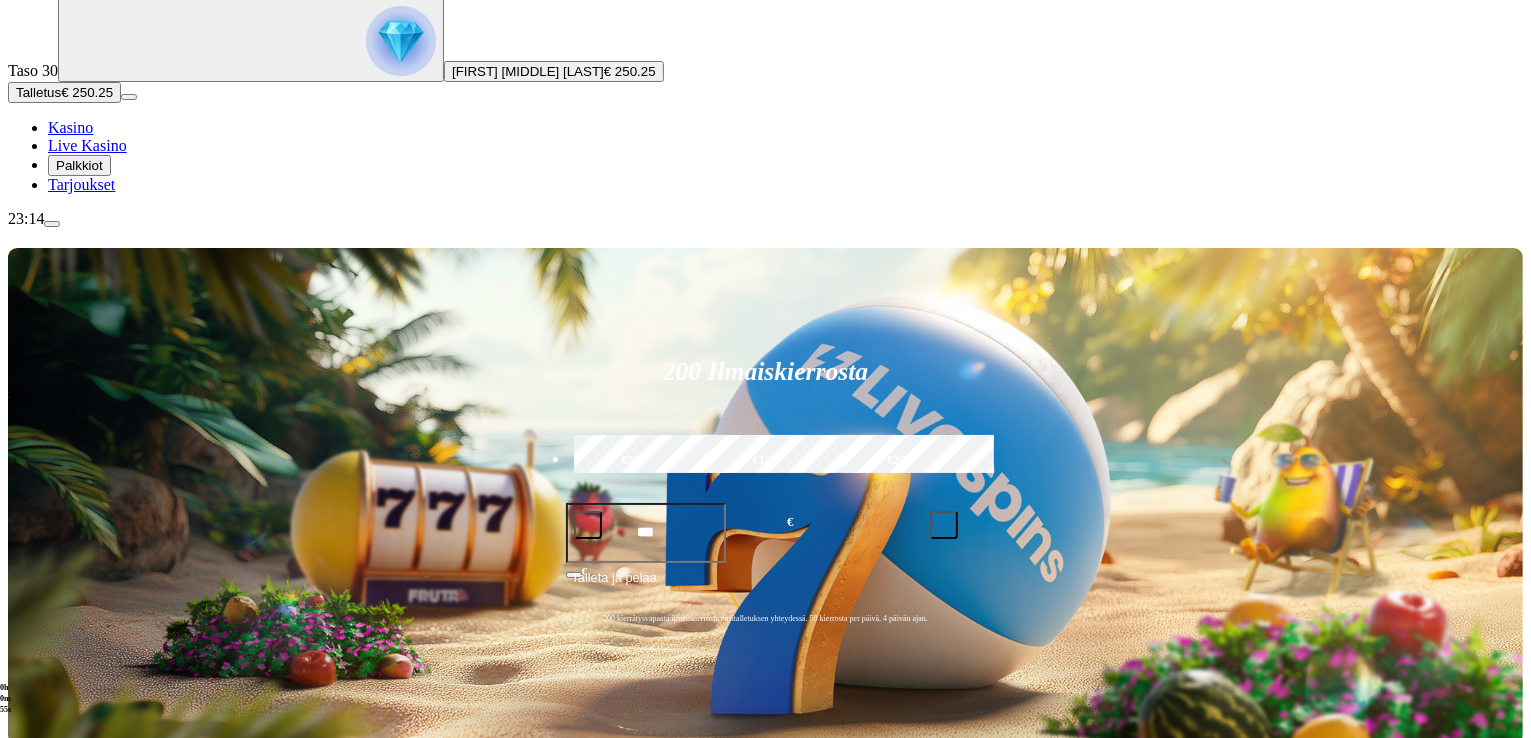 click on "Pelaa nyt" at bounding box center [77, 1251] 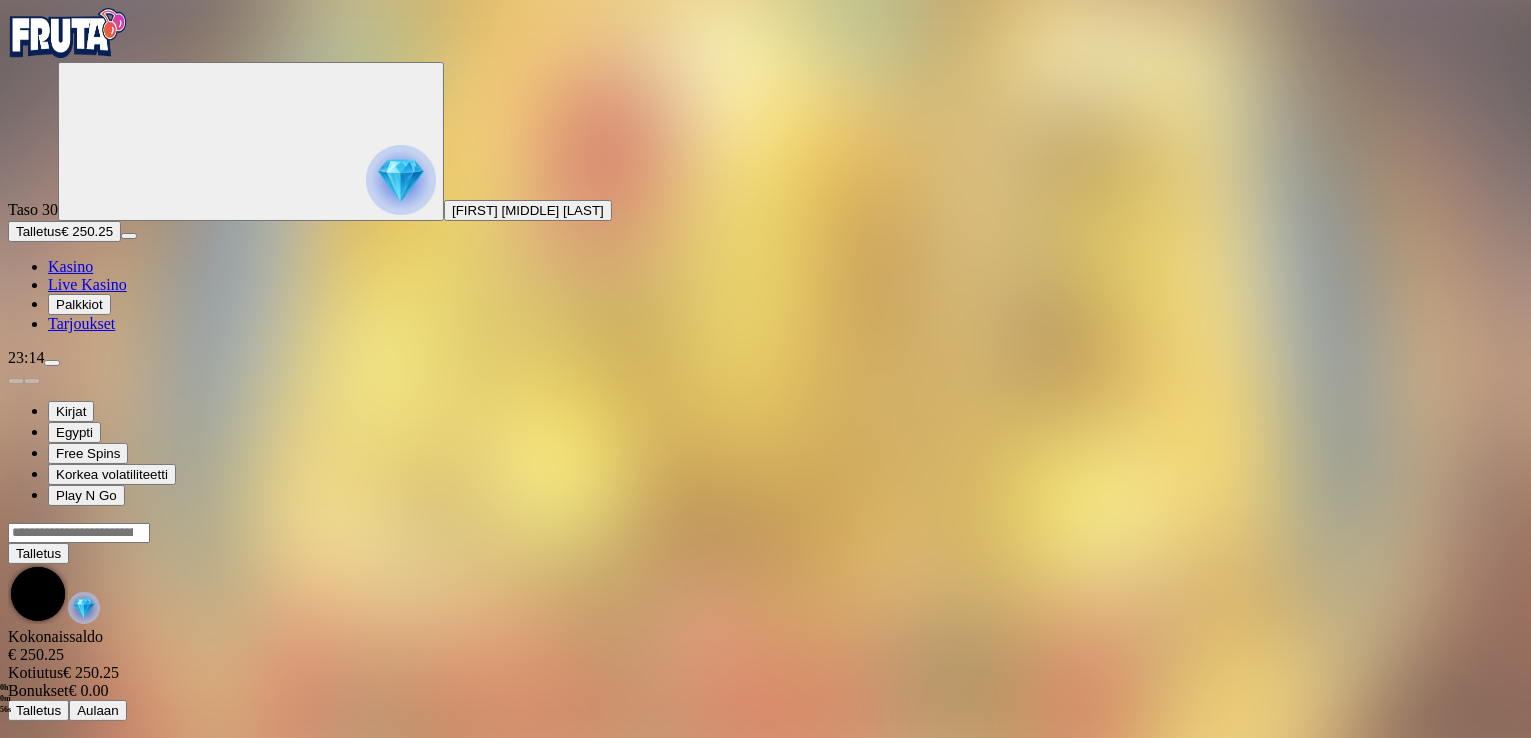 scroll, scrollTop: 0, scrollLeft: 0, axis: both 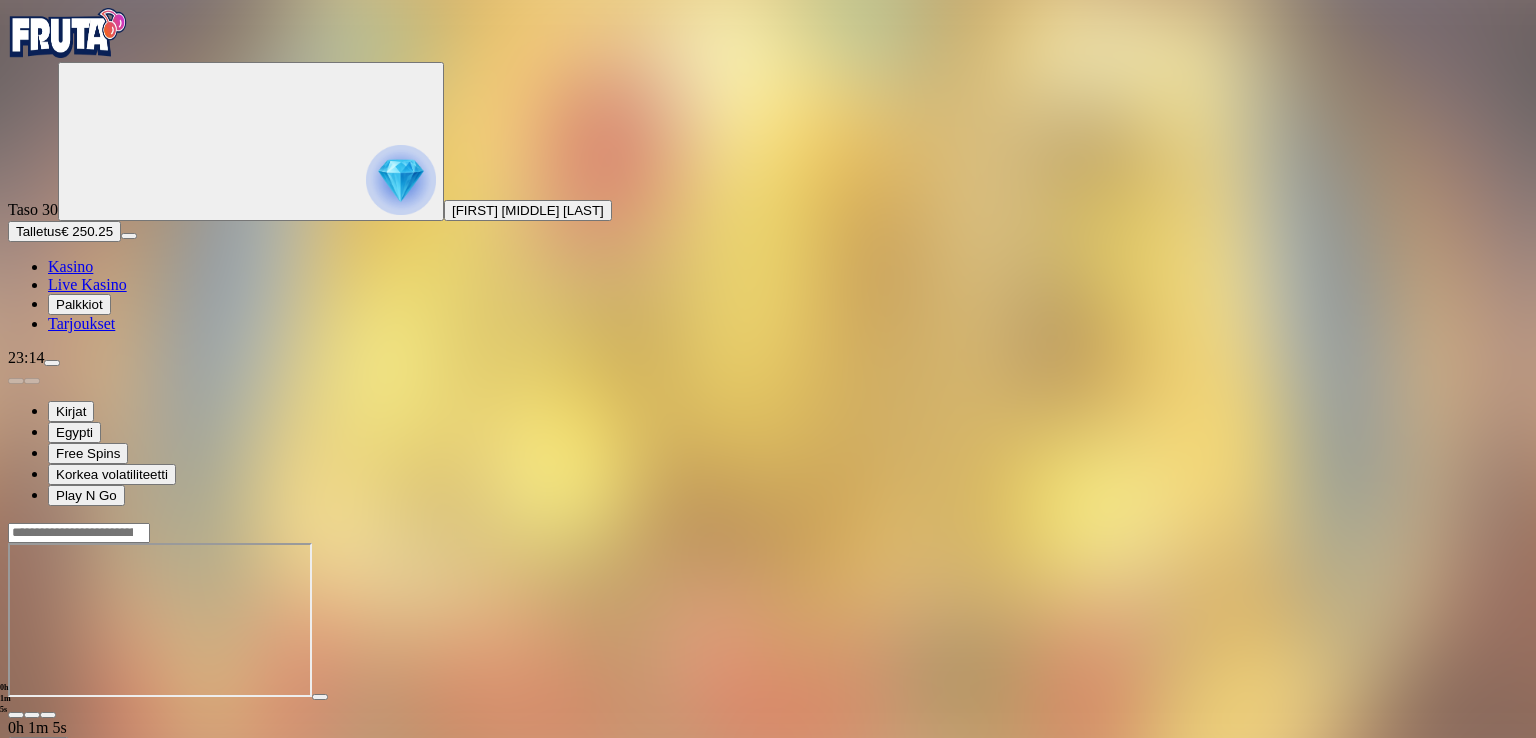 click at bounding box center [48, 715] 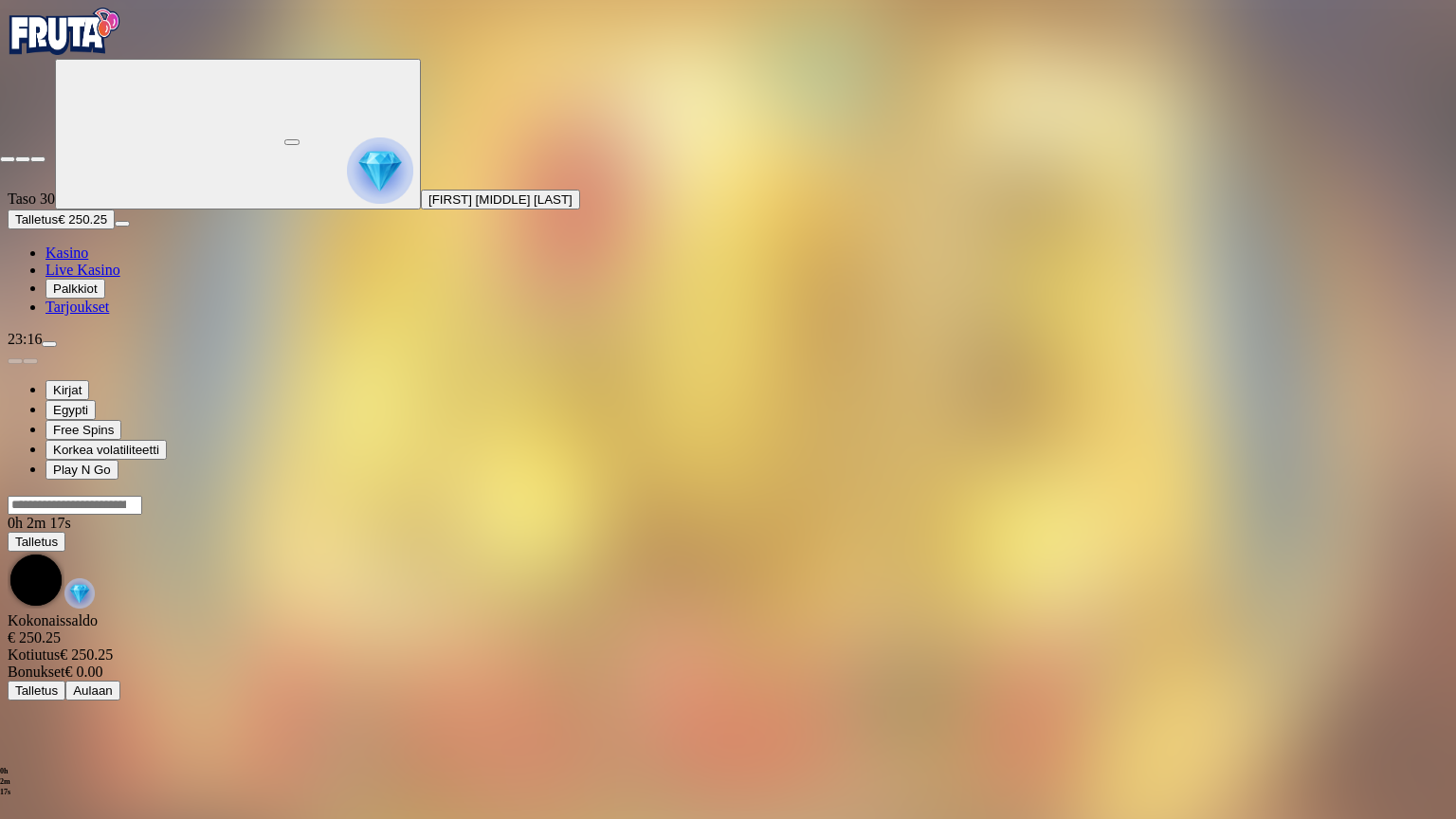 click at bounding box center (38, 159) 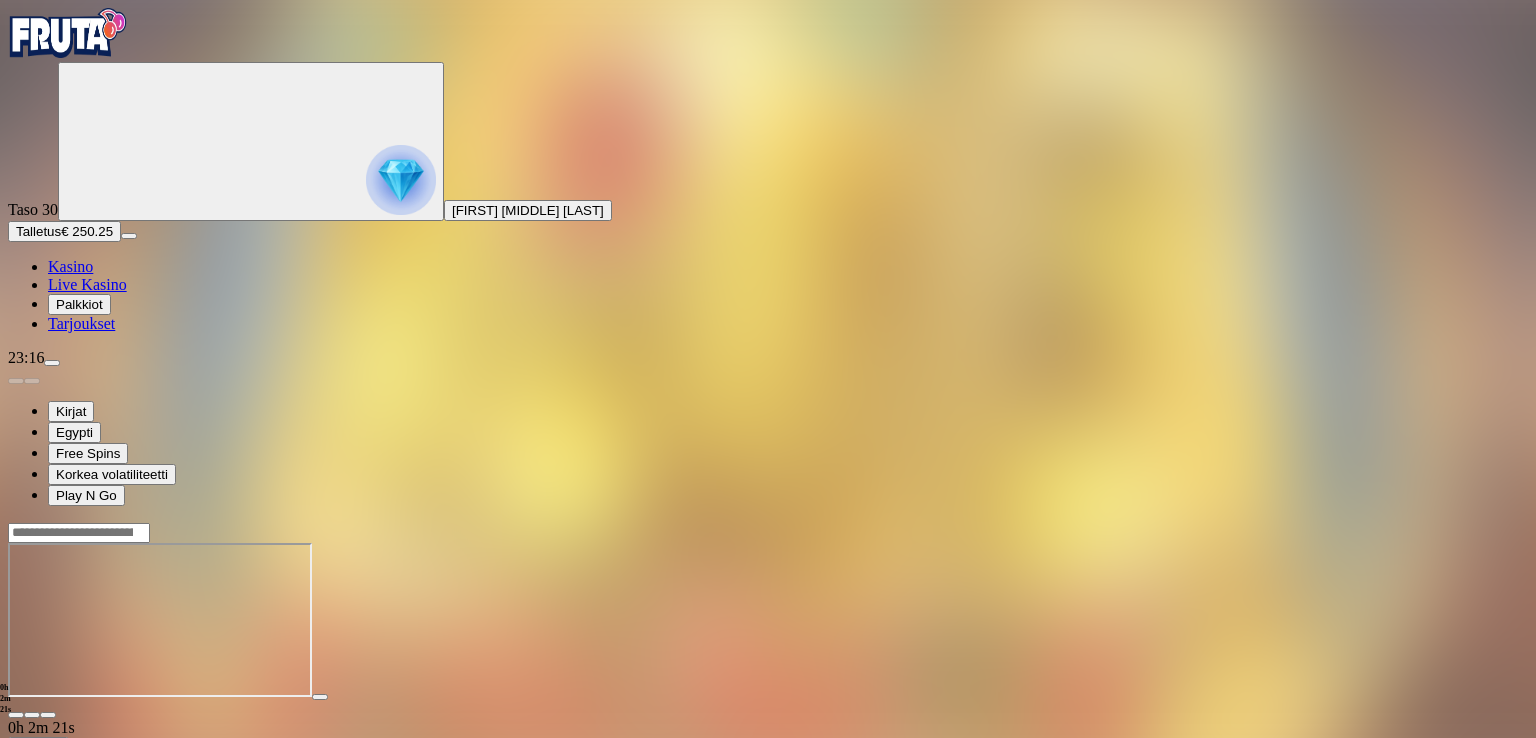 click at bounding box center [48, 715] 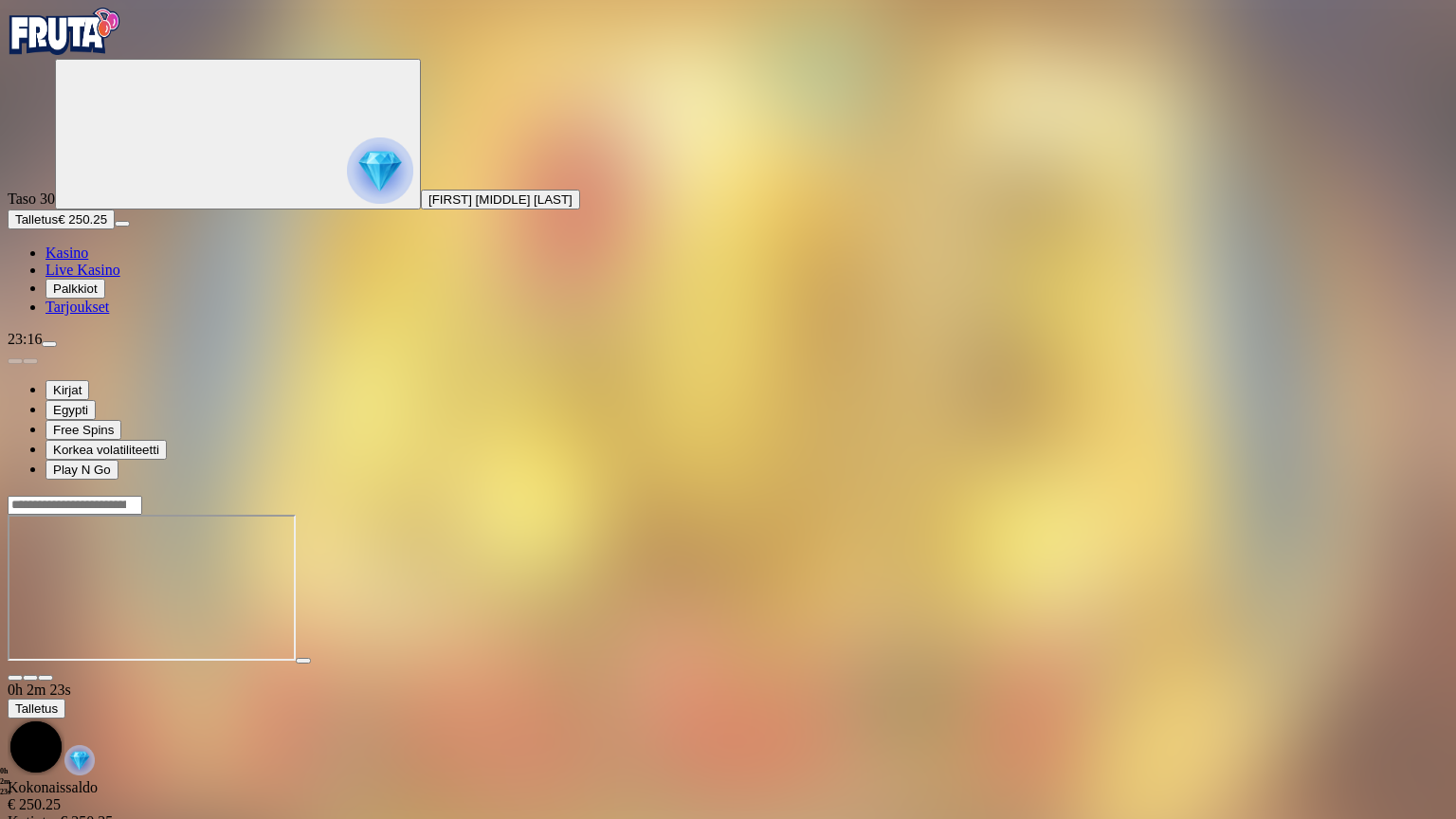 type 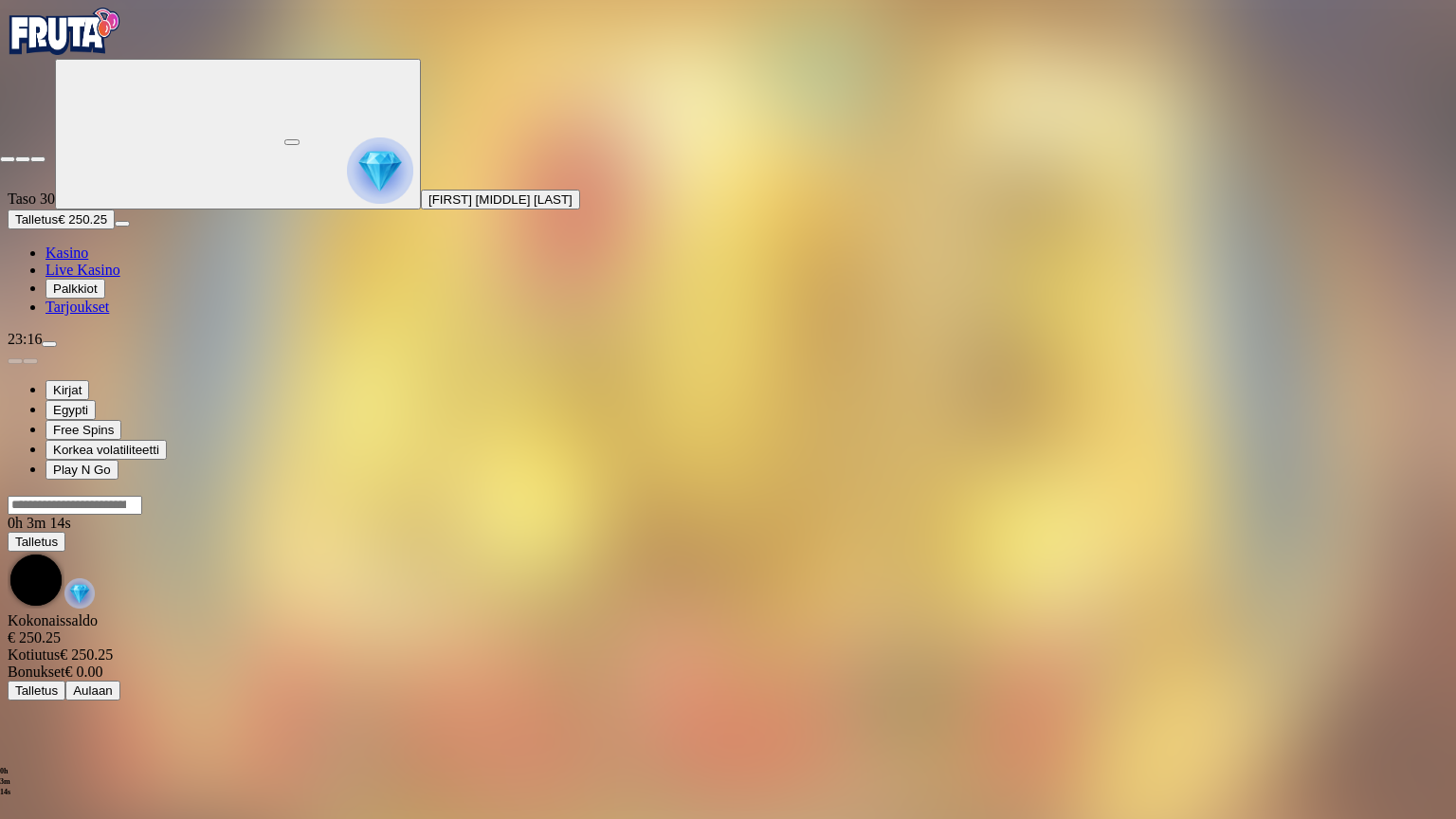 click at bounding box center [38, 159] 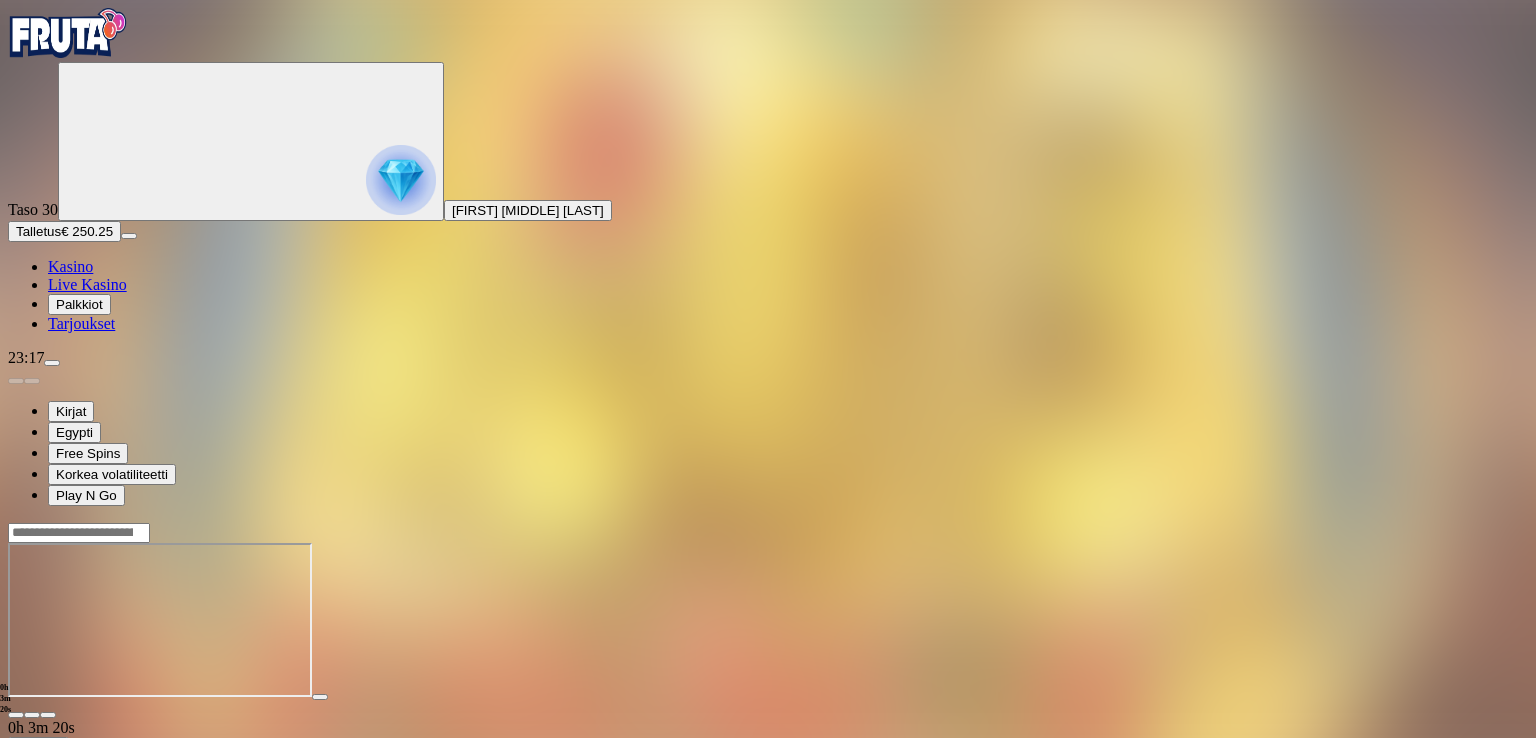click at bounding box center (48, 715) 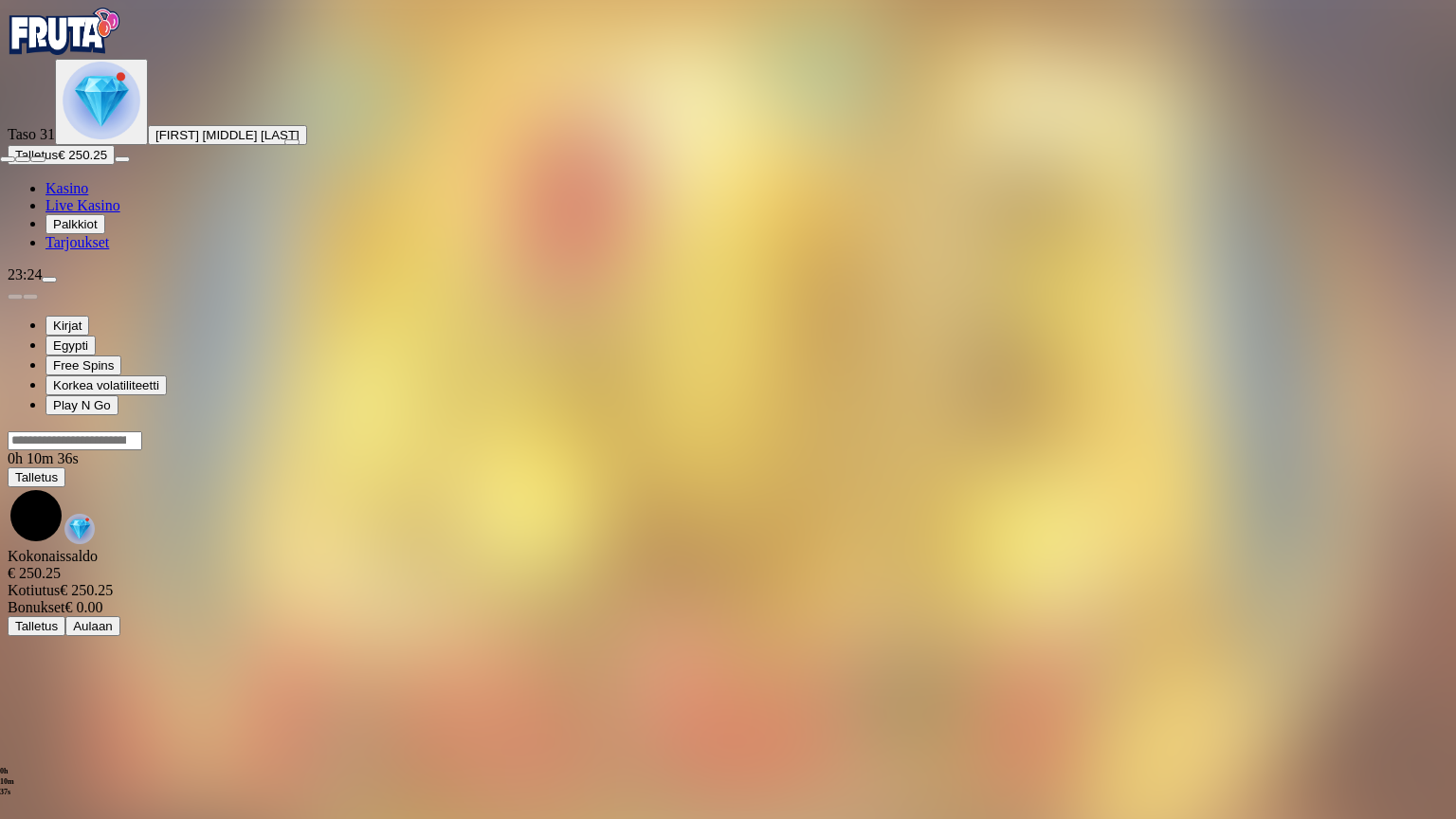 click at bounding box center (38, 159) 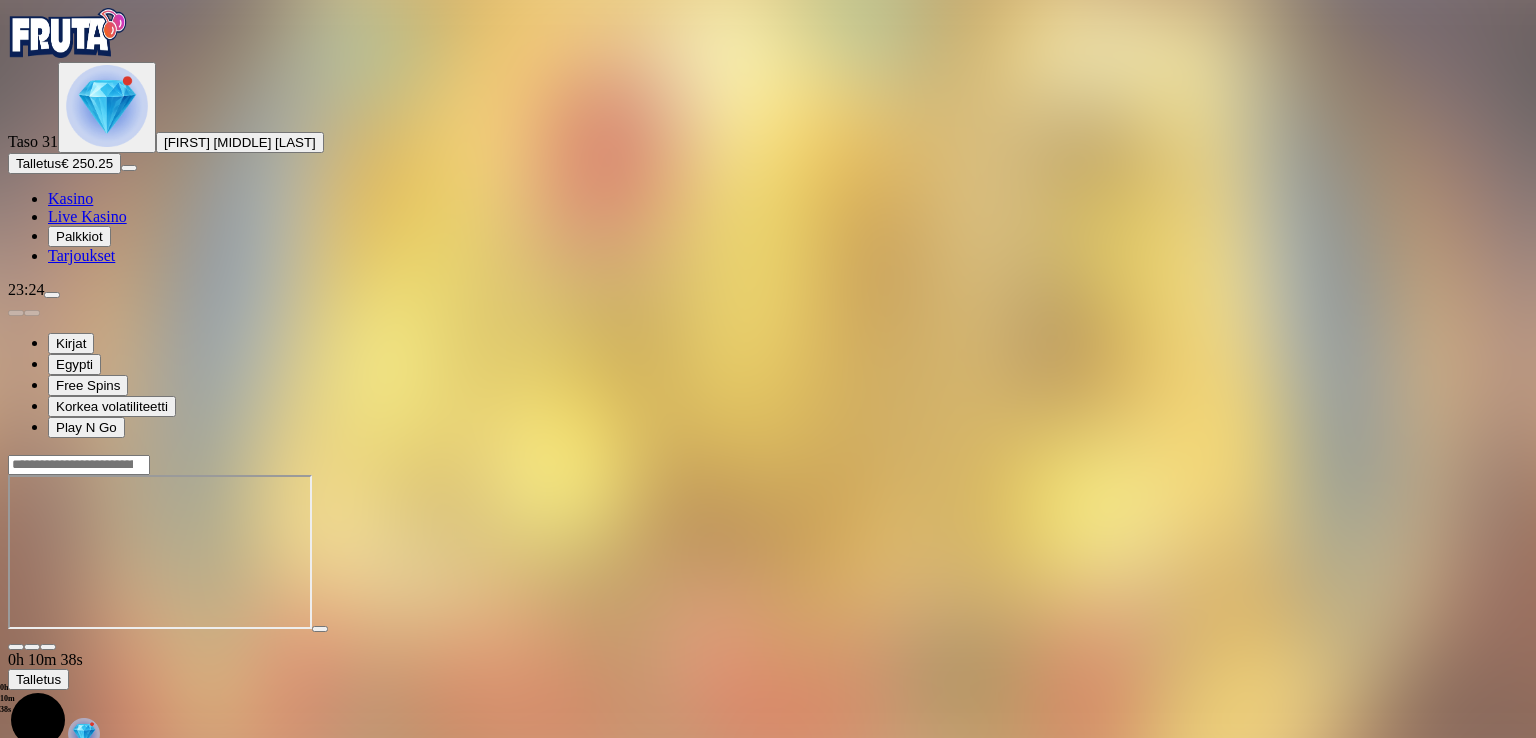 click on "Talletus" at bounding box center (38, 163) 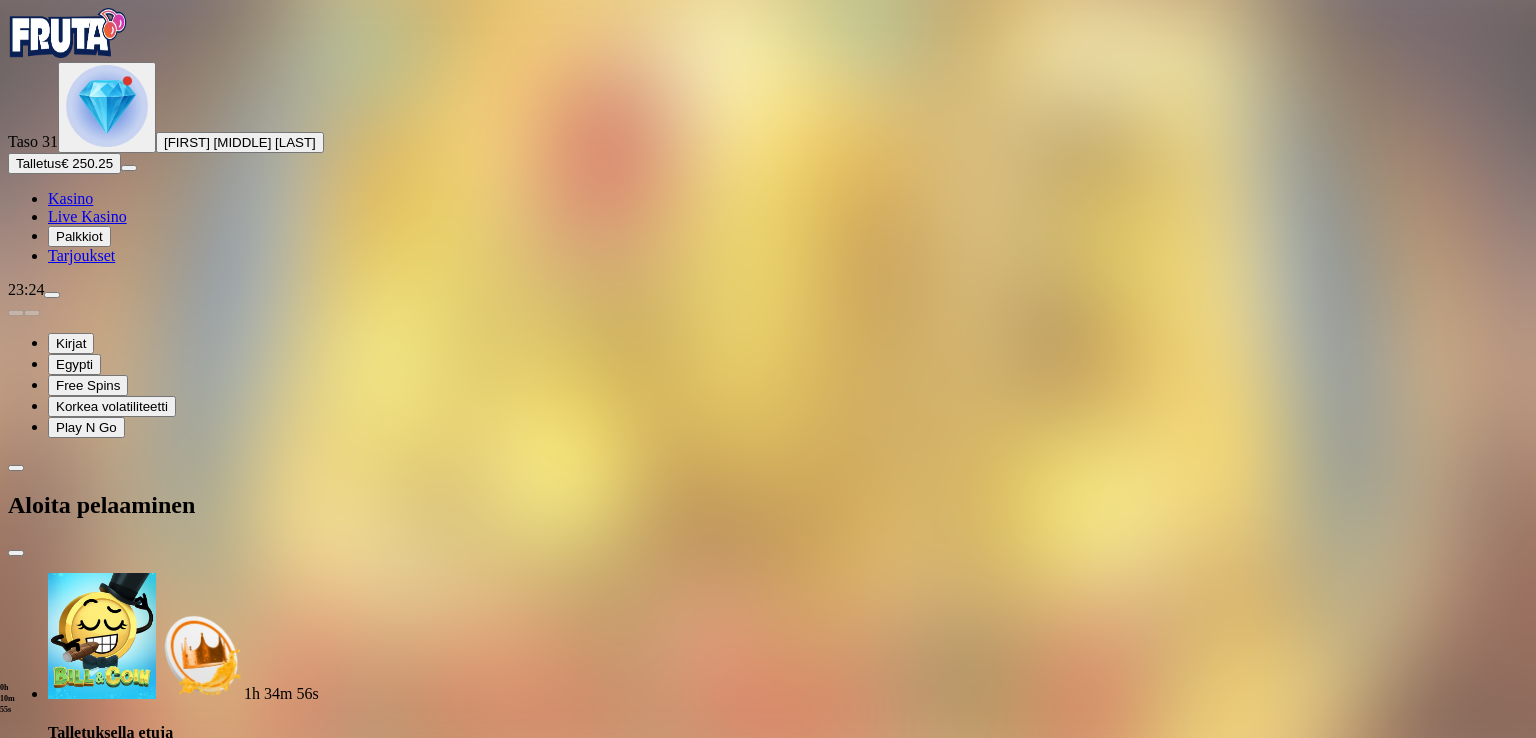 click on "***" at bounding box center (79, 1965) 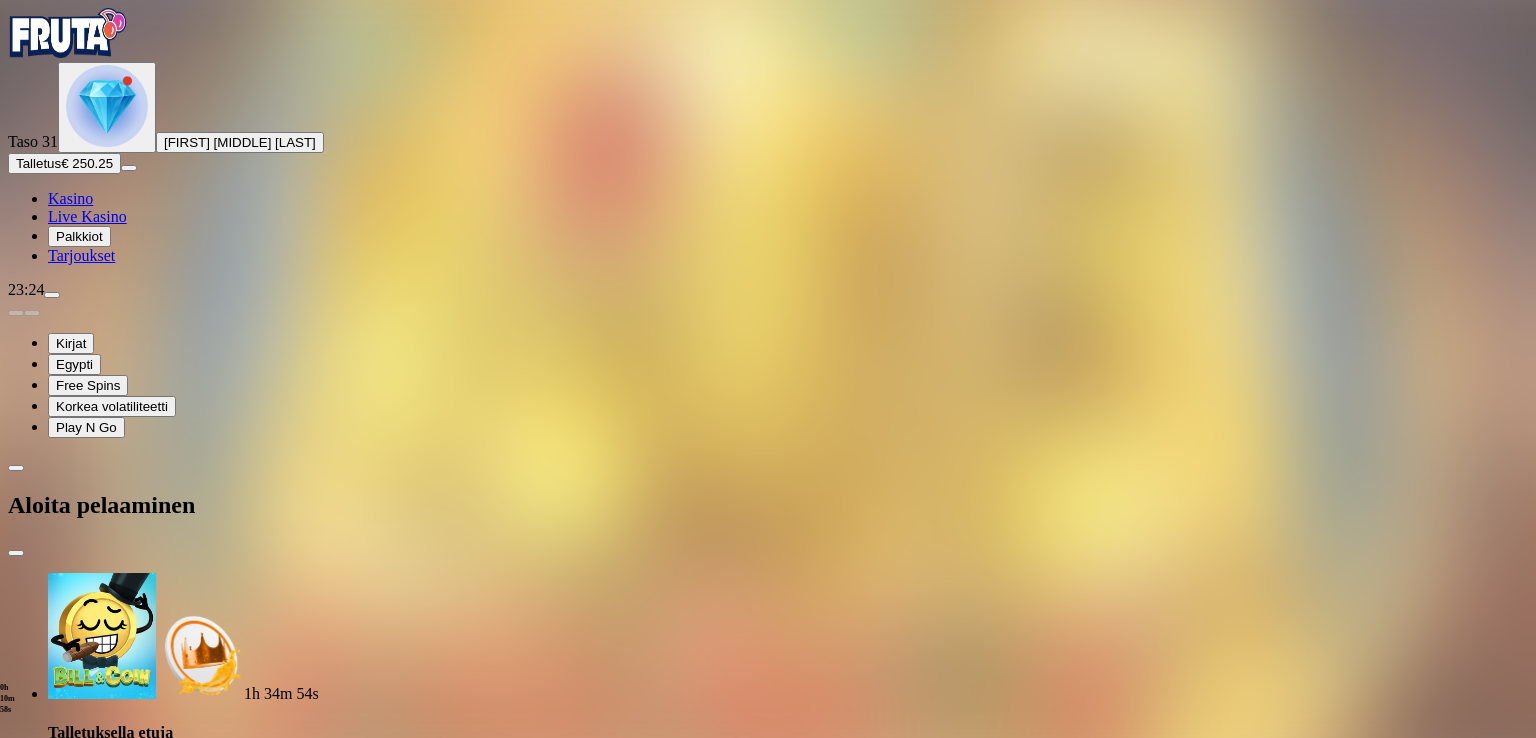 type on "***" 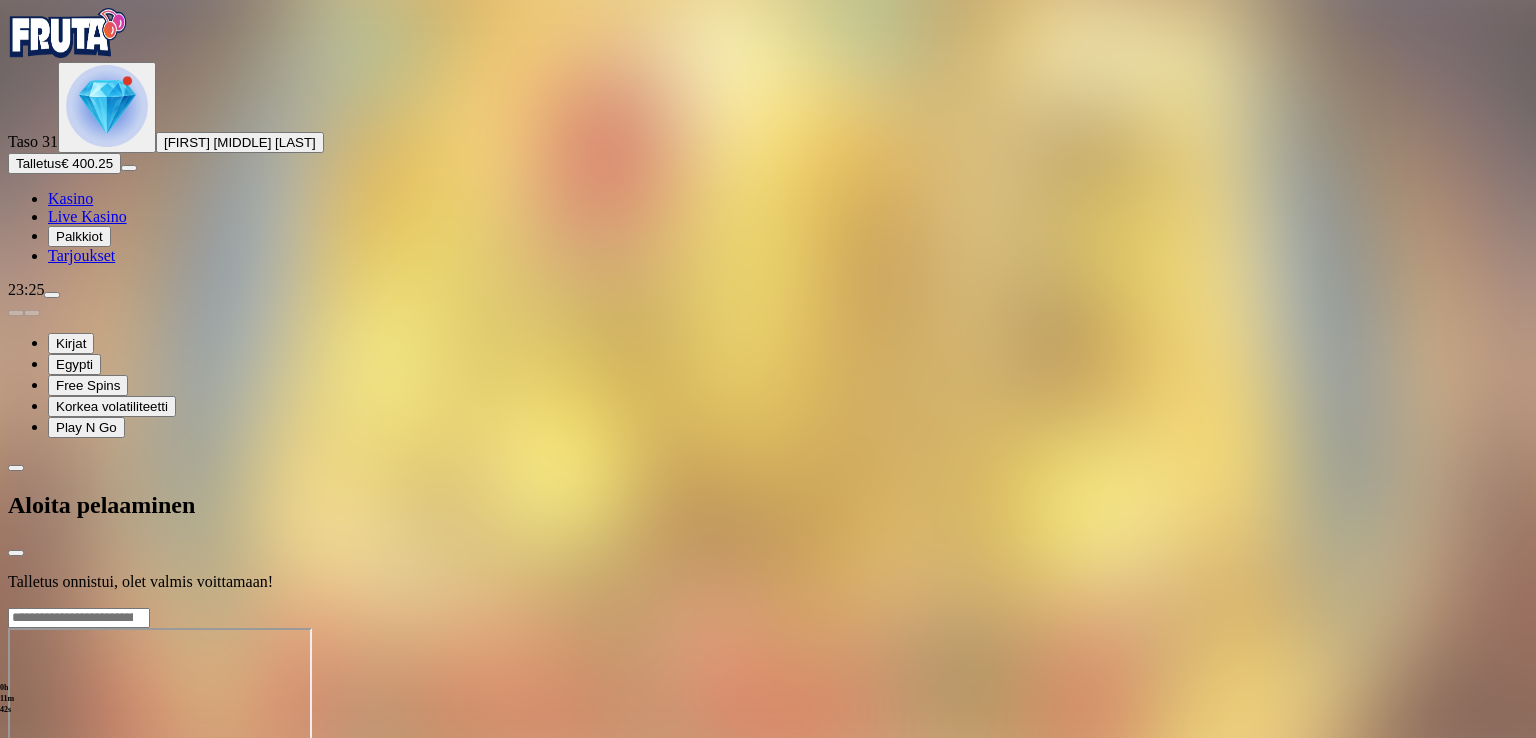 click at bounding box center (768, 607) 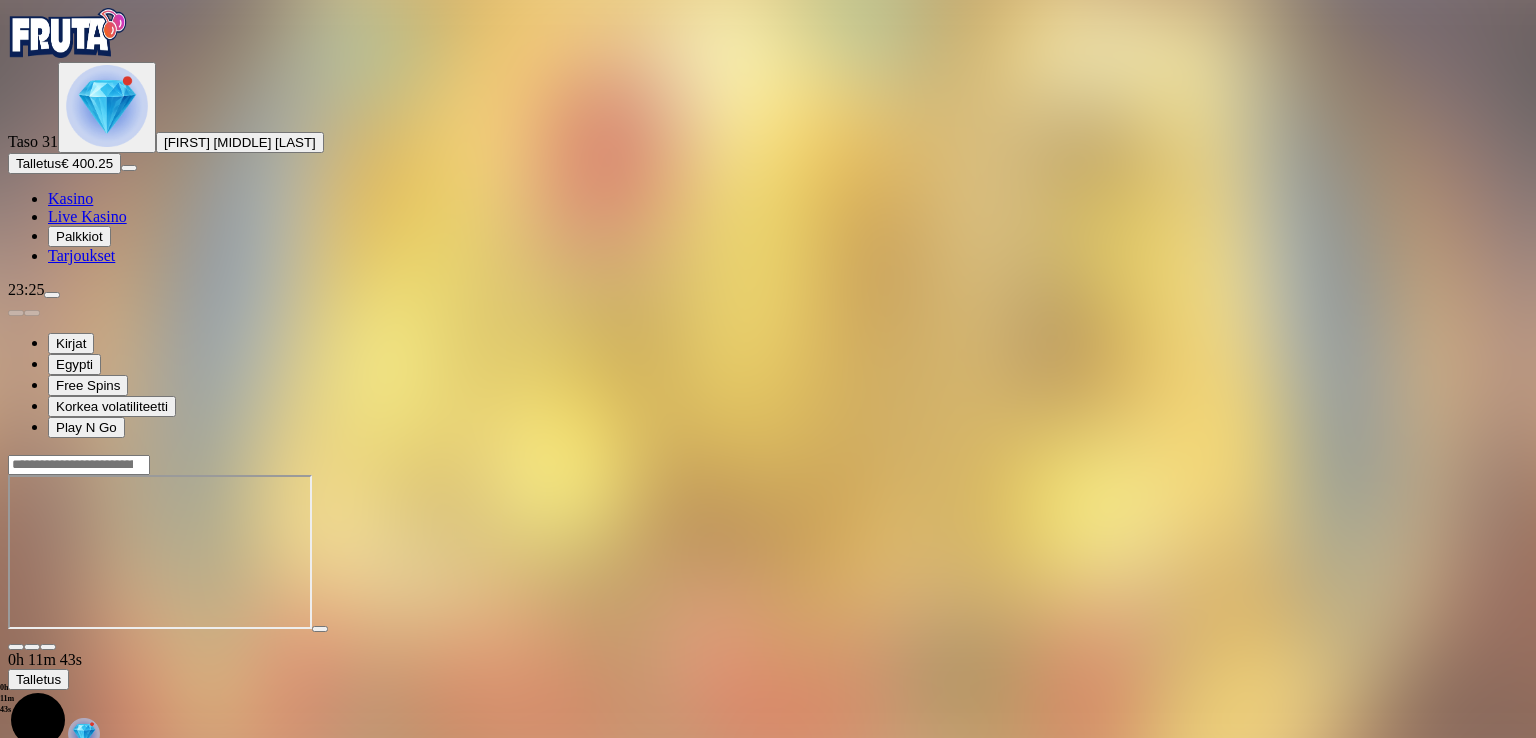click at bounding box center [48, 647] 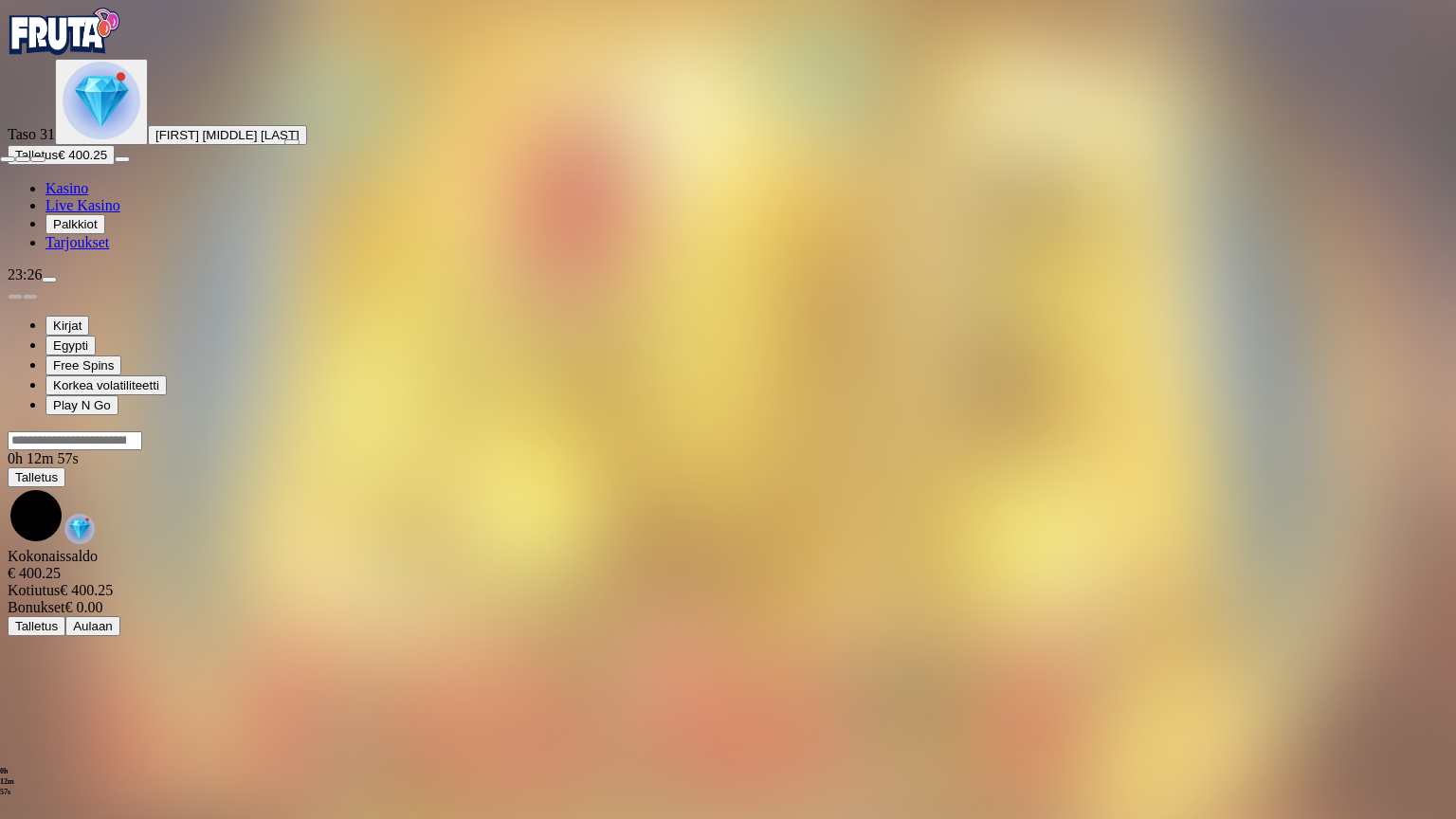 click at bounding box center (38, 159) 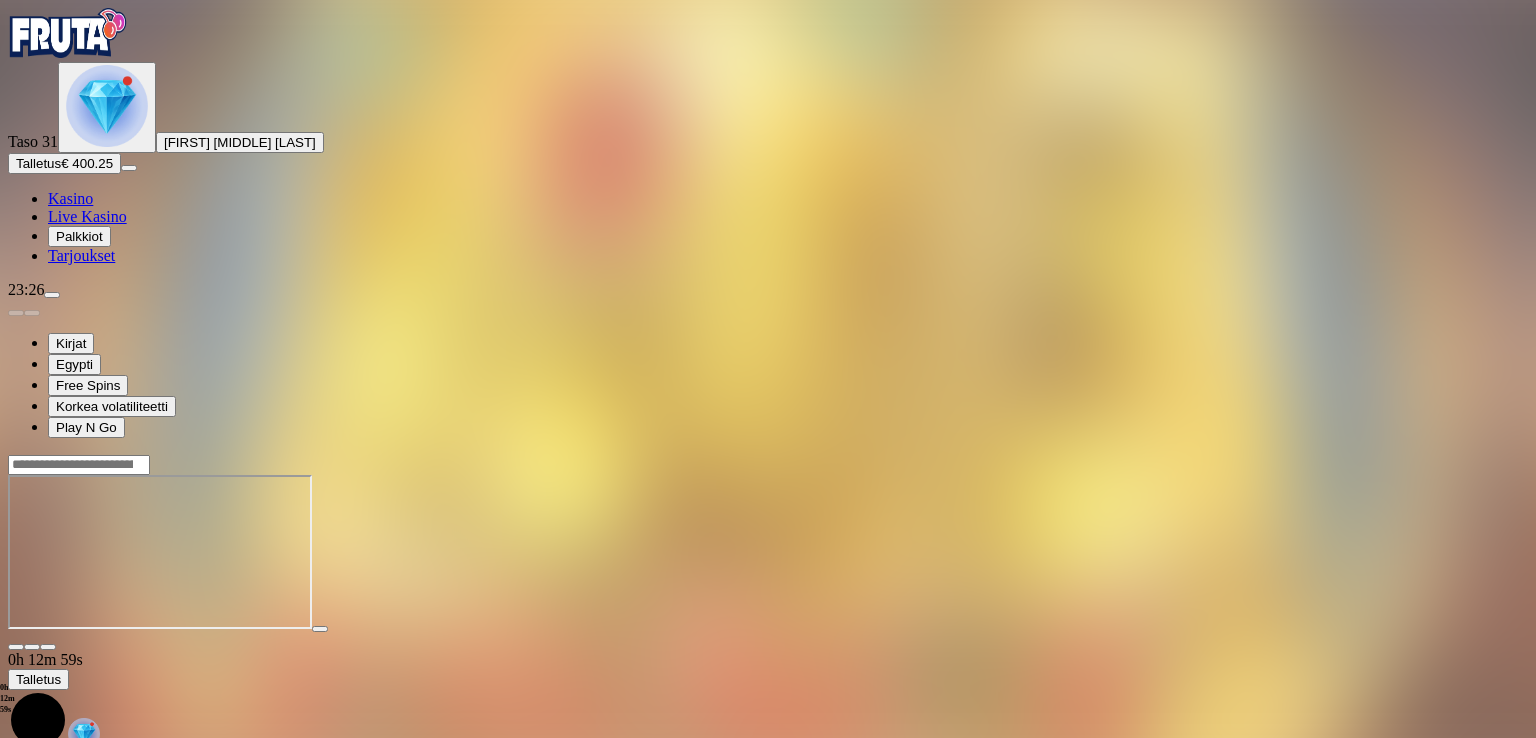 click at bounding box center (16, 647) 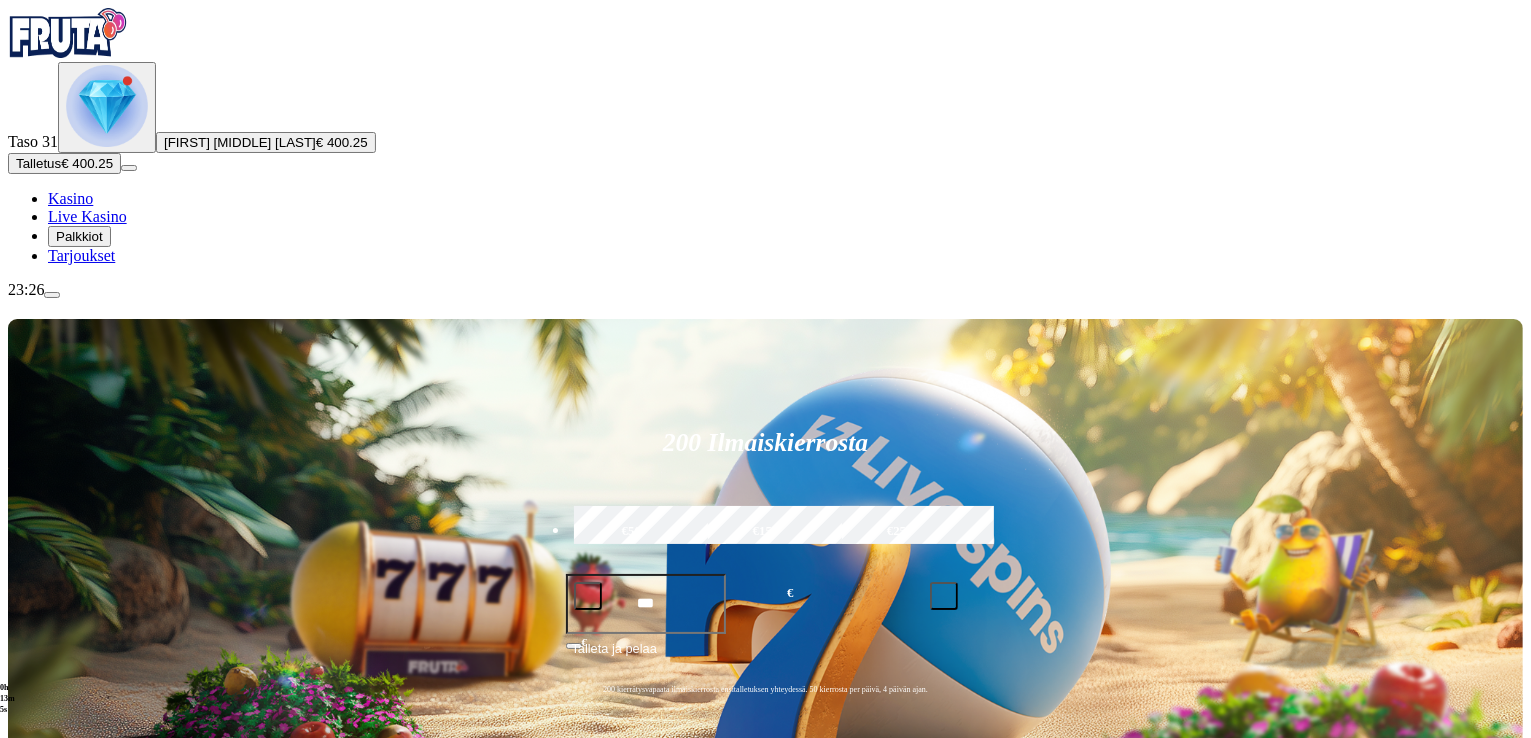scroll, scrollTop: 172, scrollLeft: 0, axis: vertical 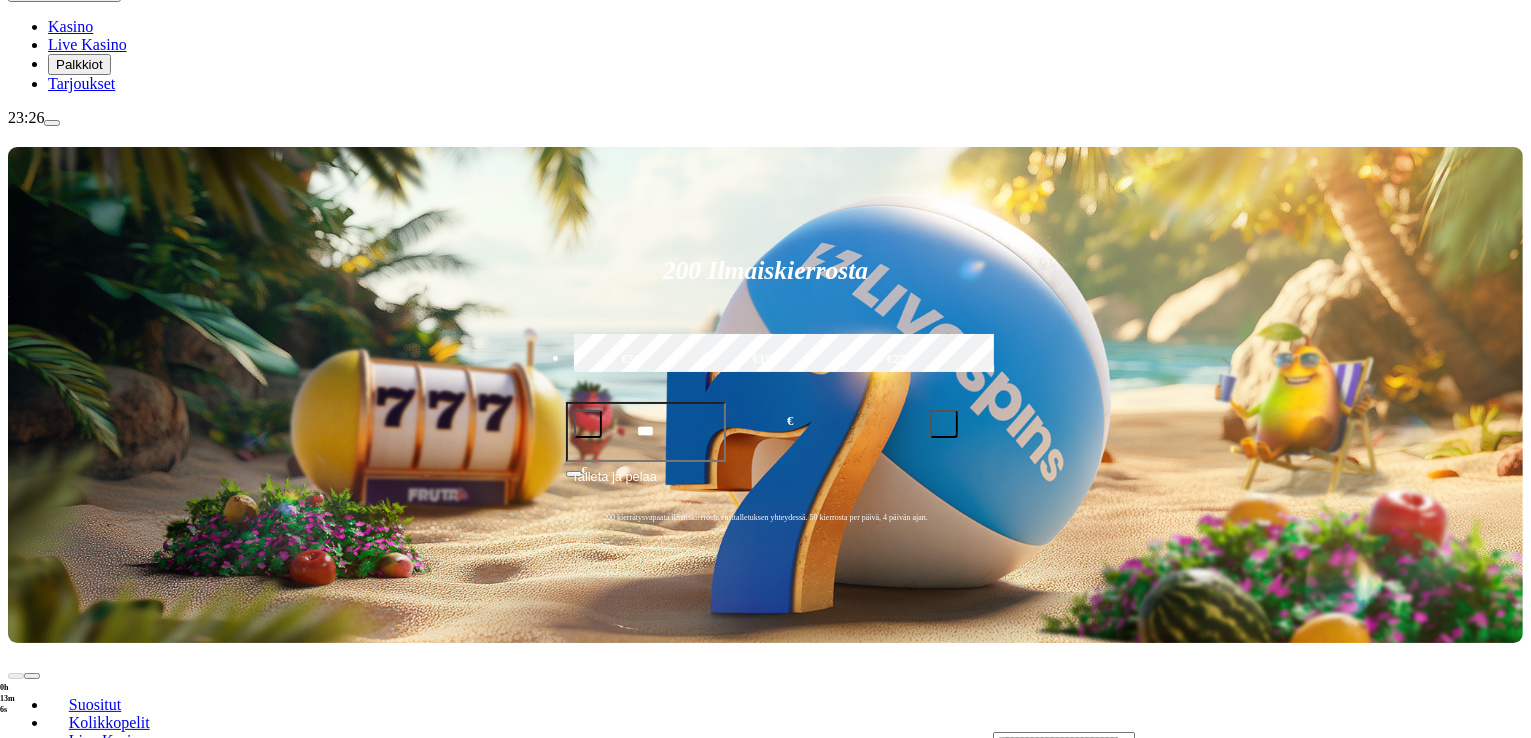 click on "Pelaa nyt" at bounding box center (77, 1055) 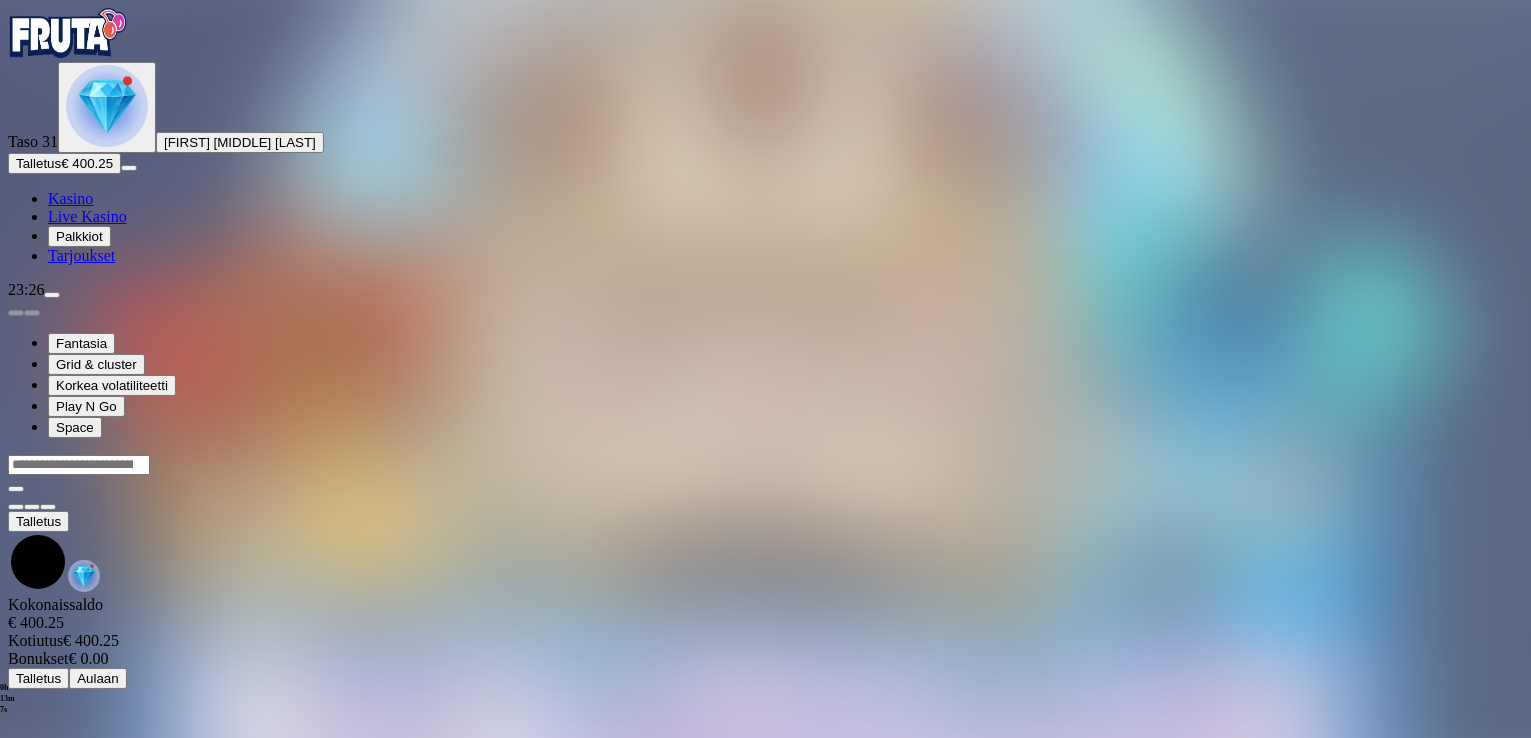 scroll, scrollTop: 0, scrollLeft: 0, axis: both 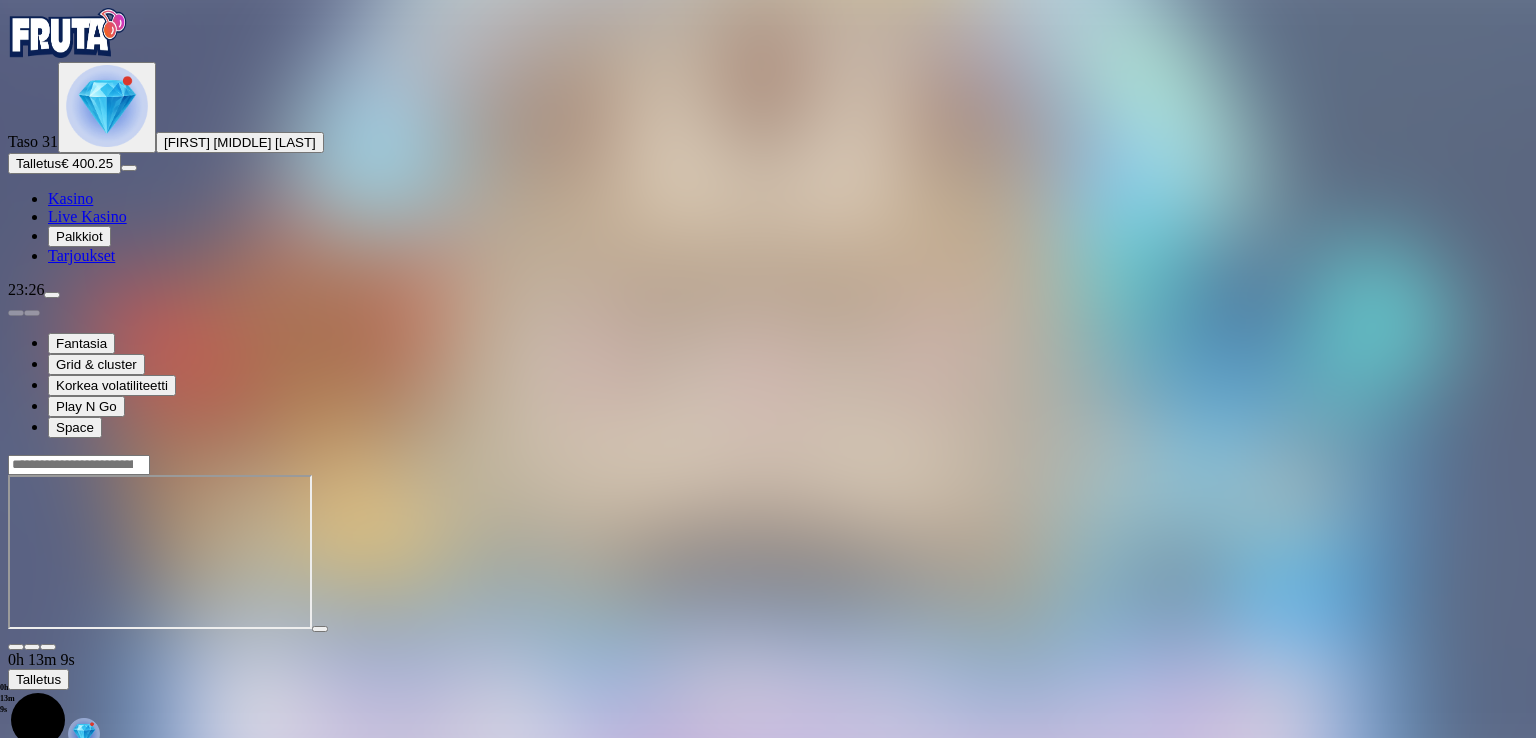 click at bounding box center (48, 647) 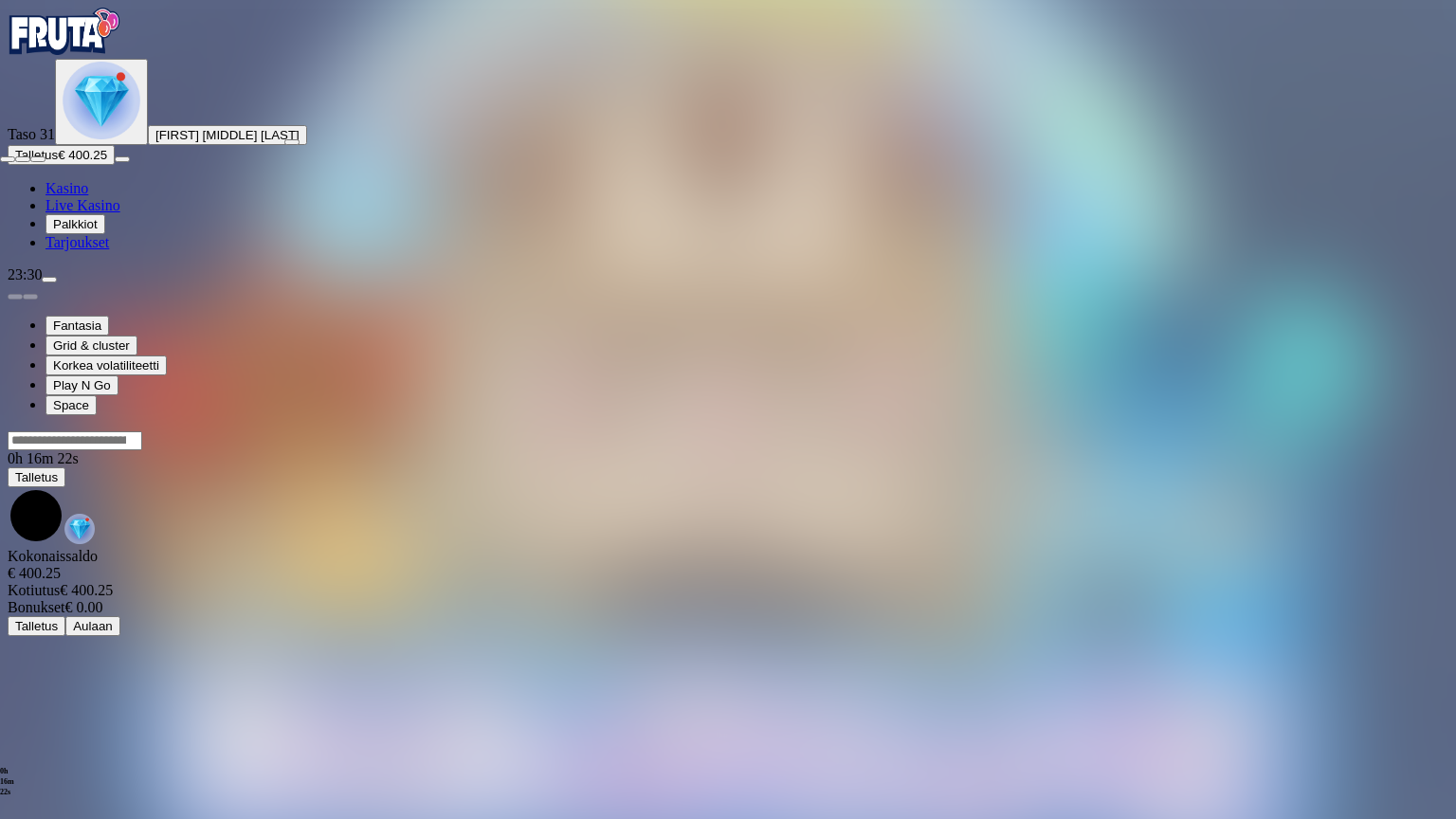 click at bounding box center [38, 159] 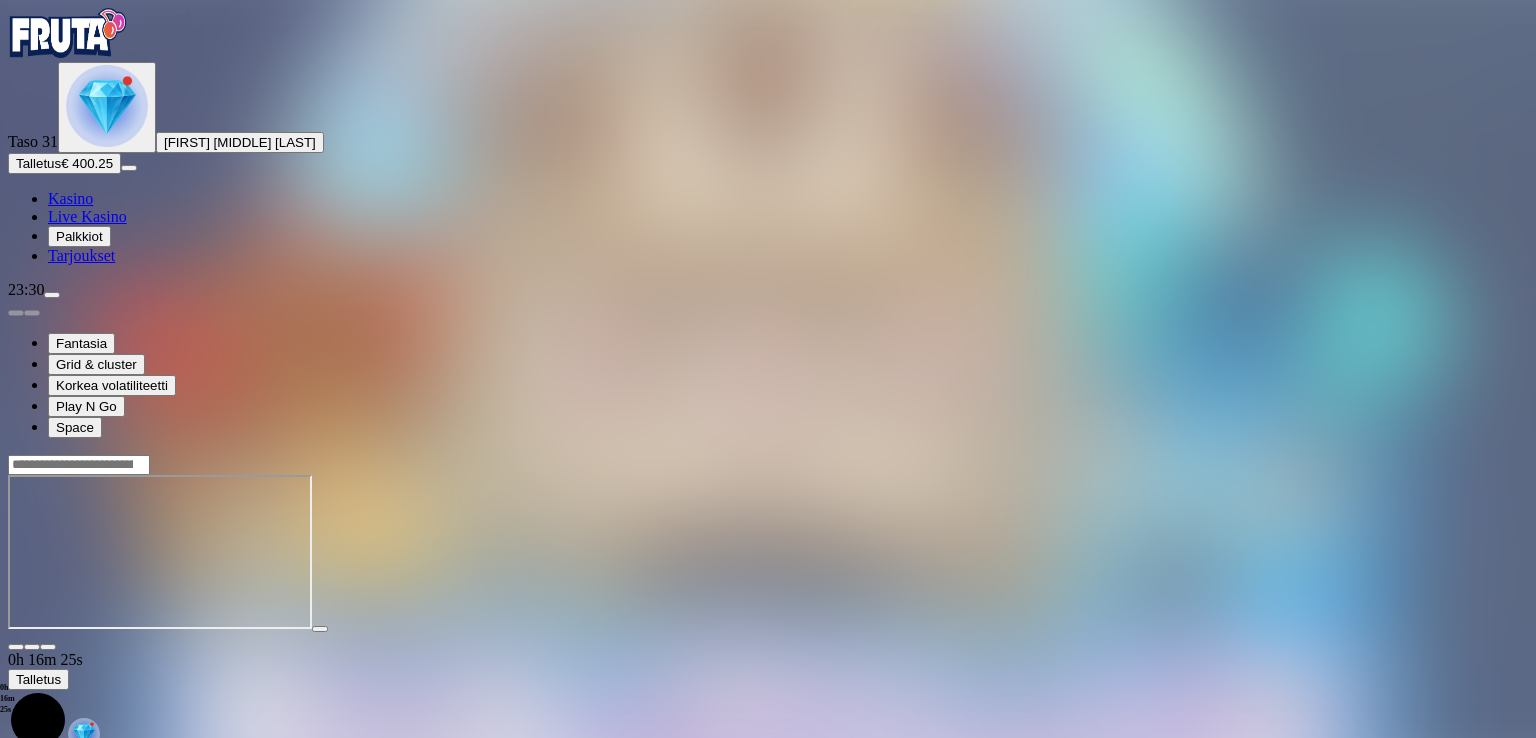 click at bounding box center (48, 647) 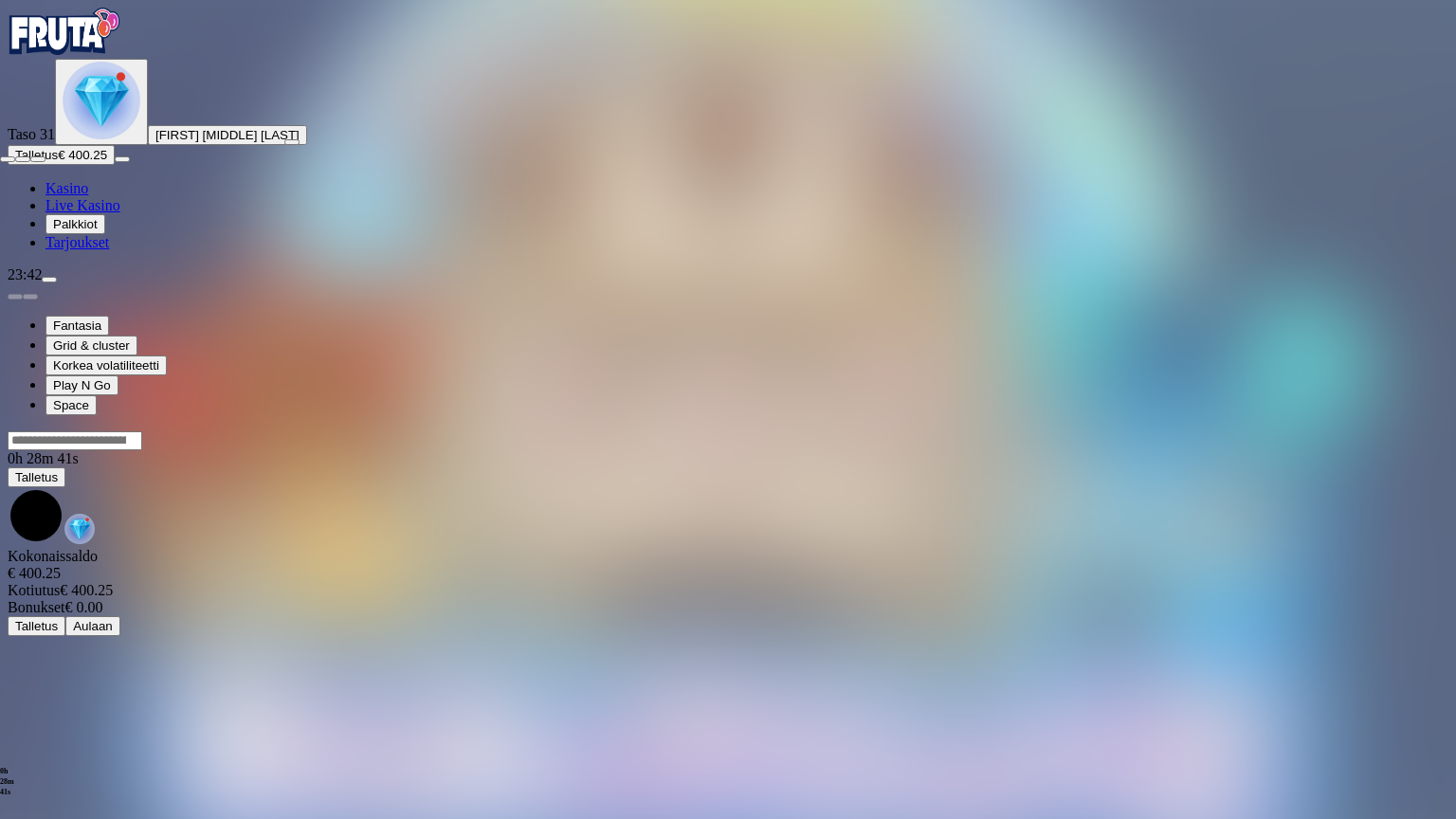 click at bounding box center (38, 159) 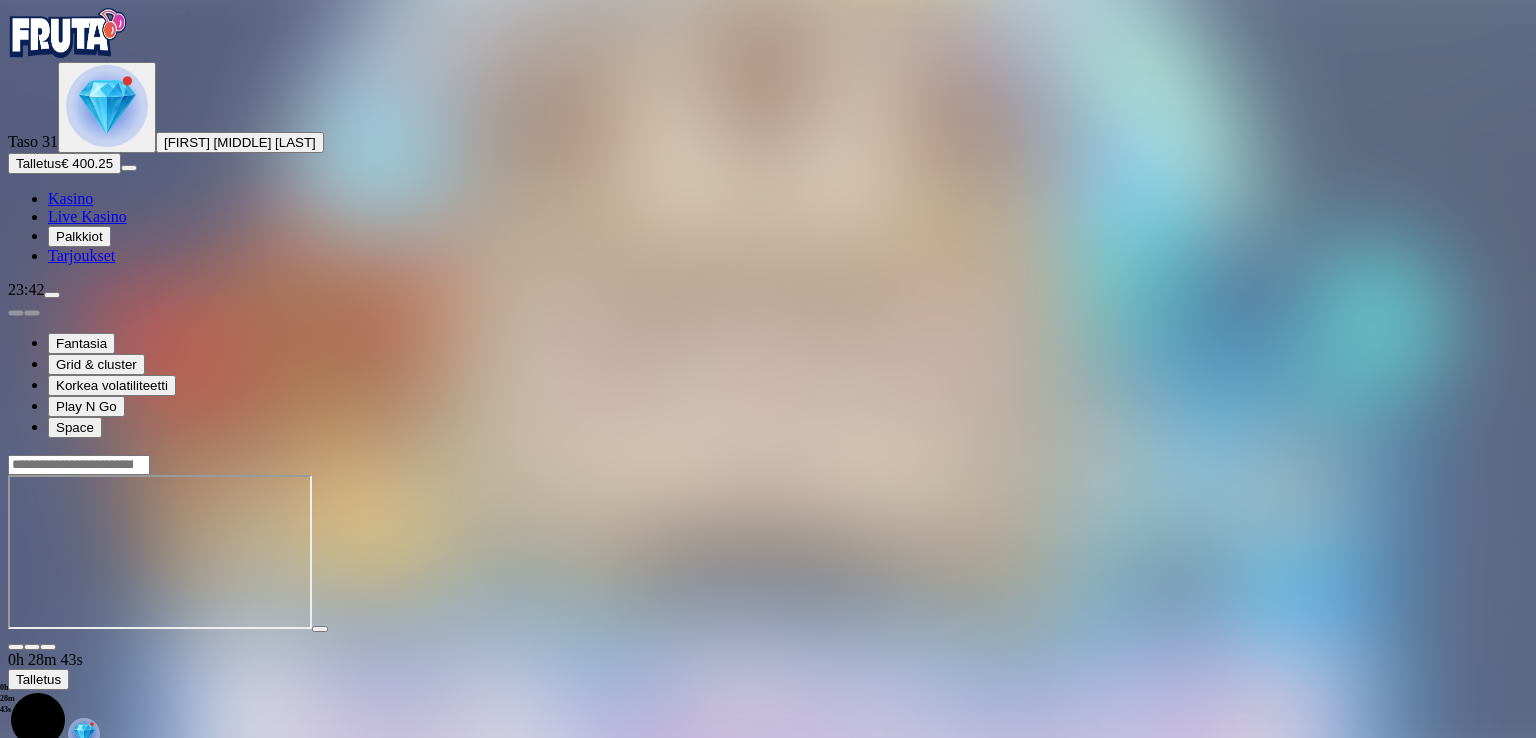 click on "Talletus" at bounding box center [38, 163] 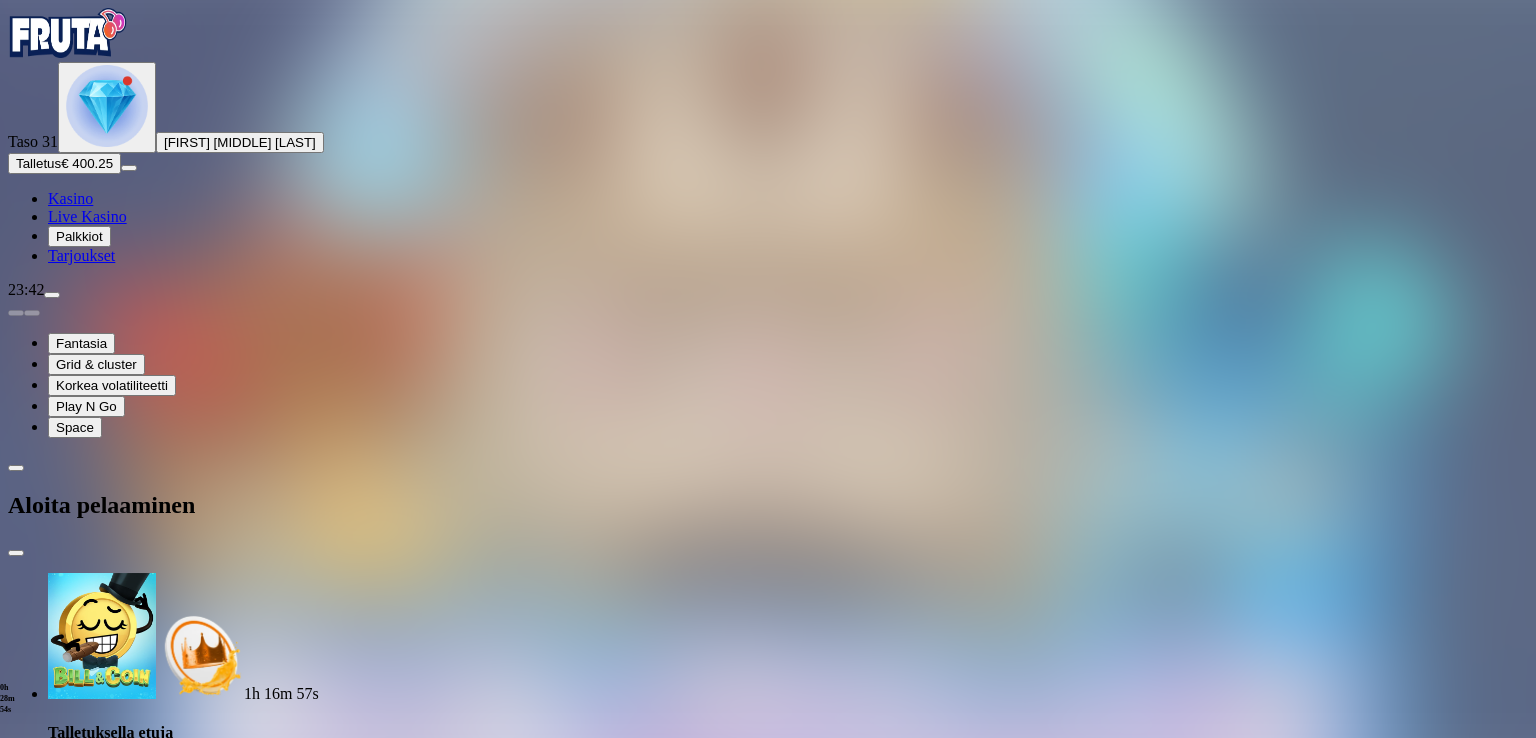 click on "***" at bounding box center (79, 1965) 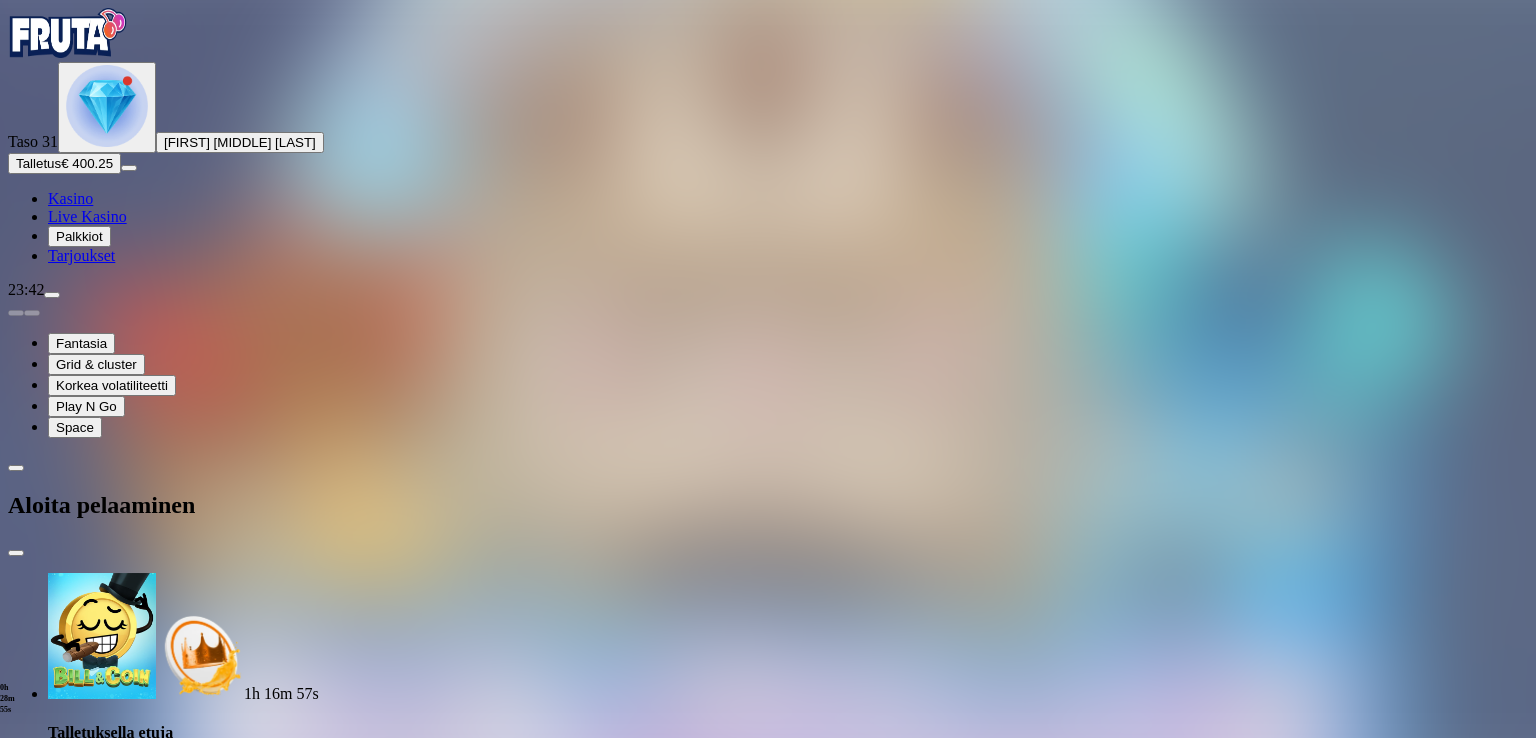 click on "***" at bounding box center [79, 1965] 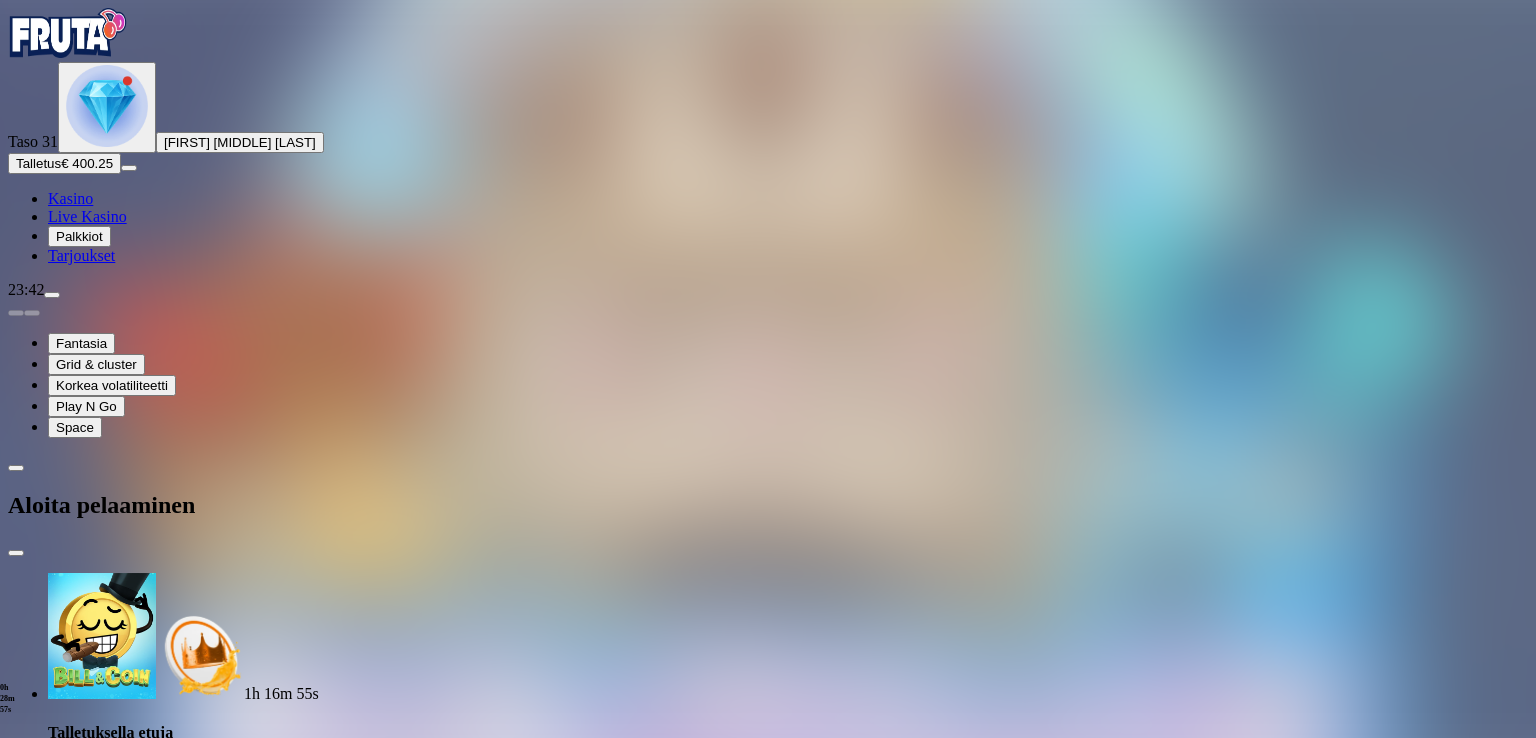 type on "***" 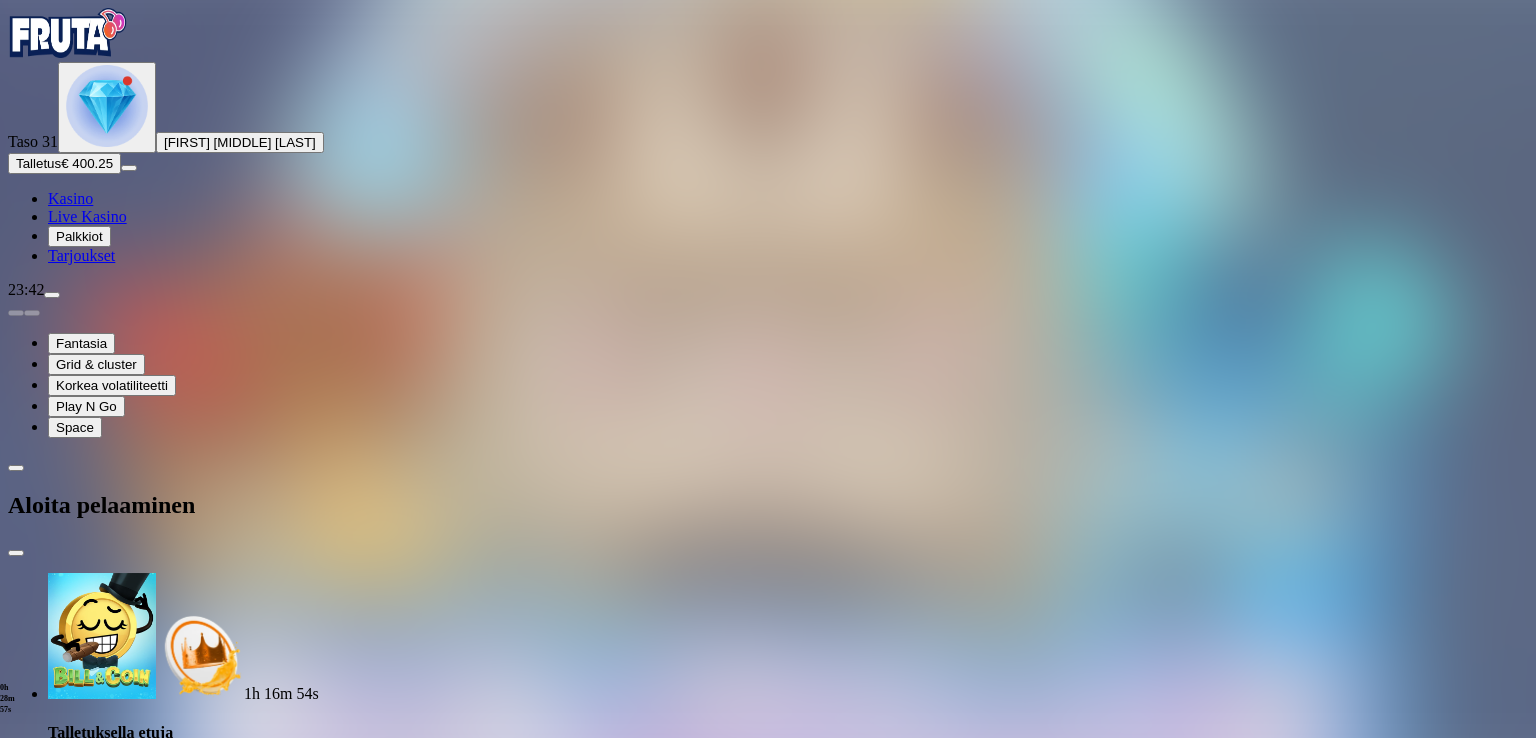 click on "TALLETA JA PELAA" at bounding box center [76, 2003] 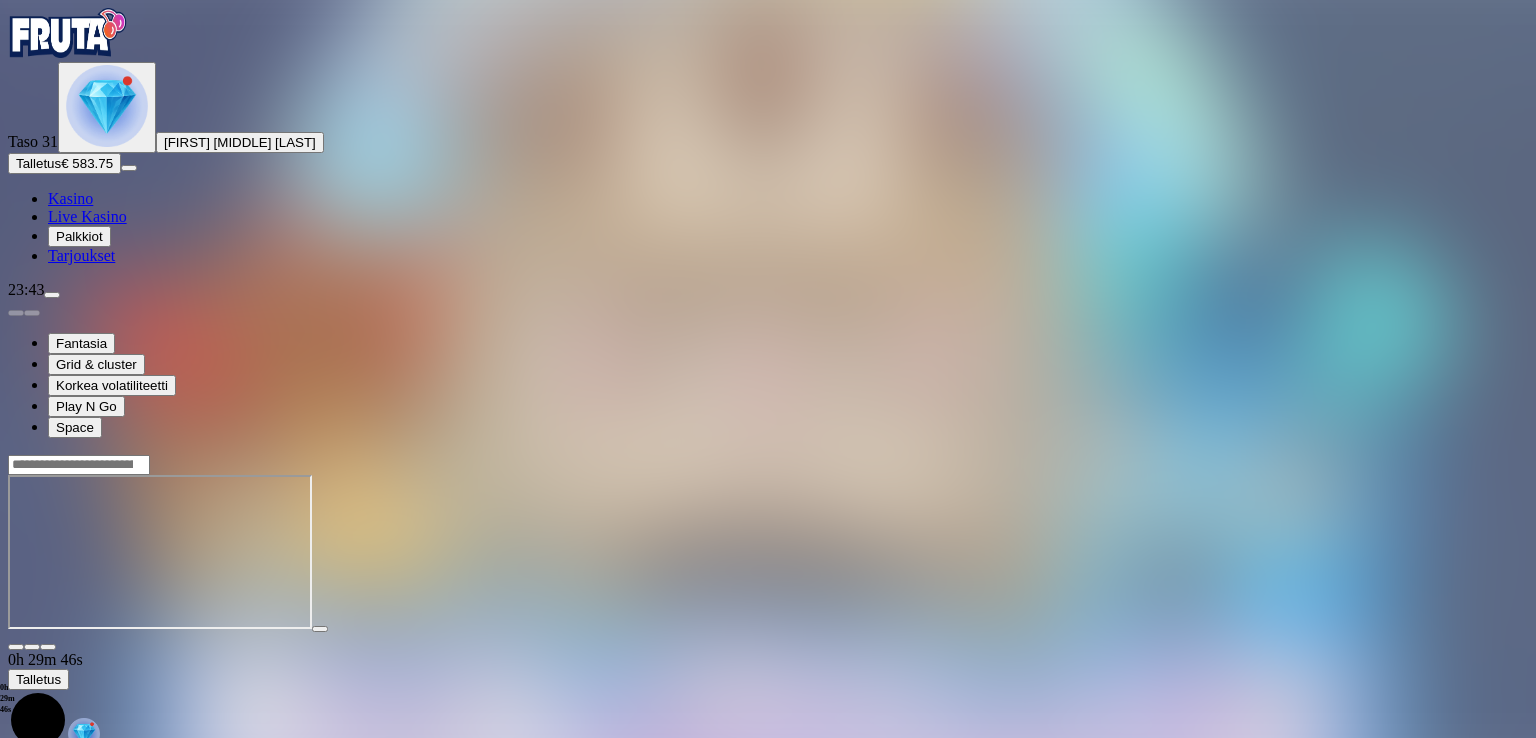 click at bounding box center [48, 647] 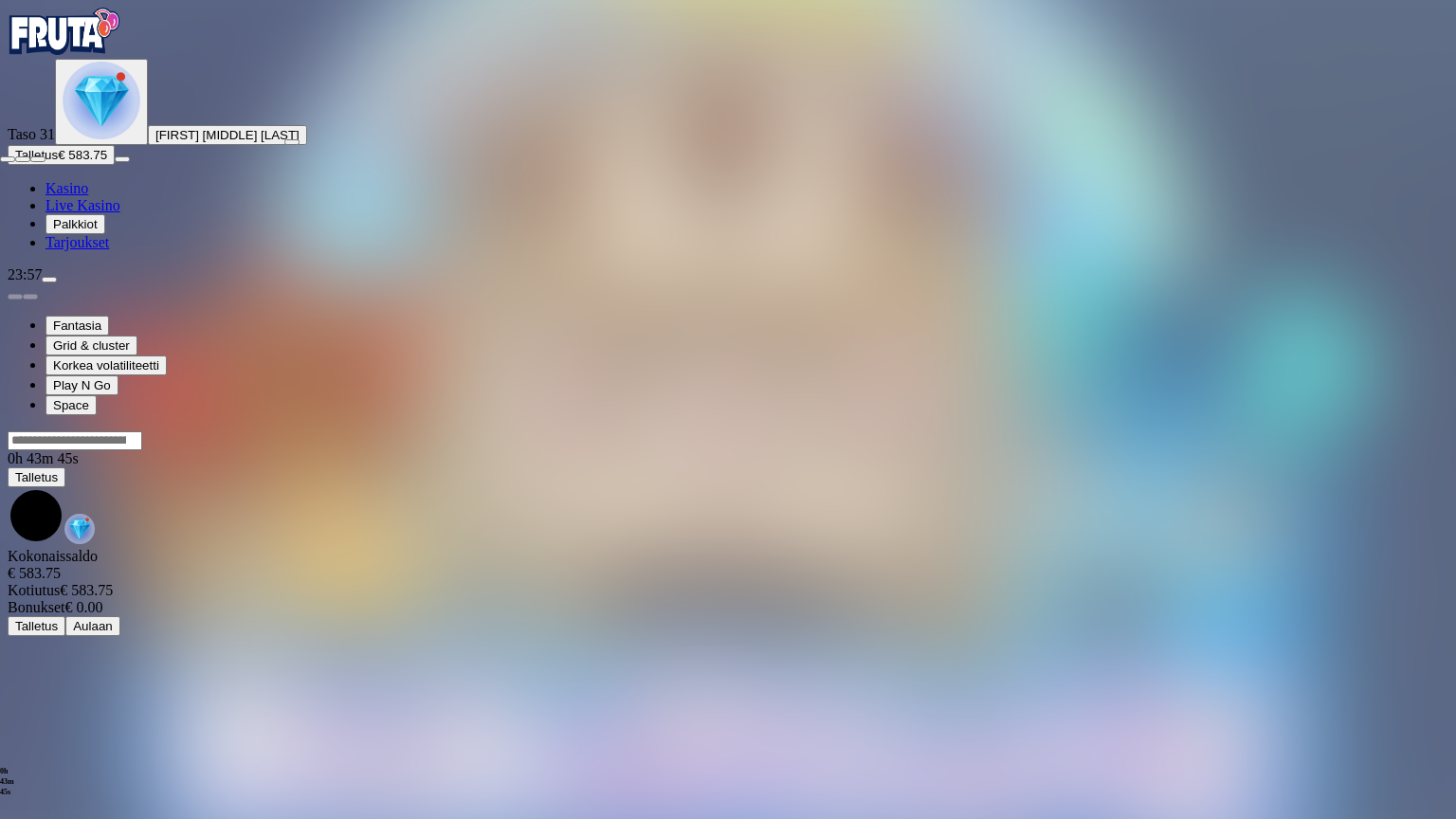 click at bounding box center (38, 159) 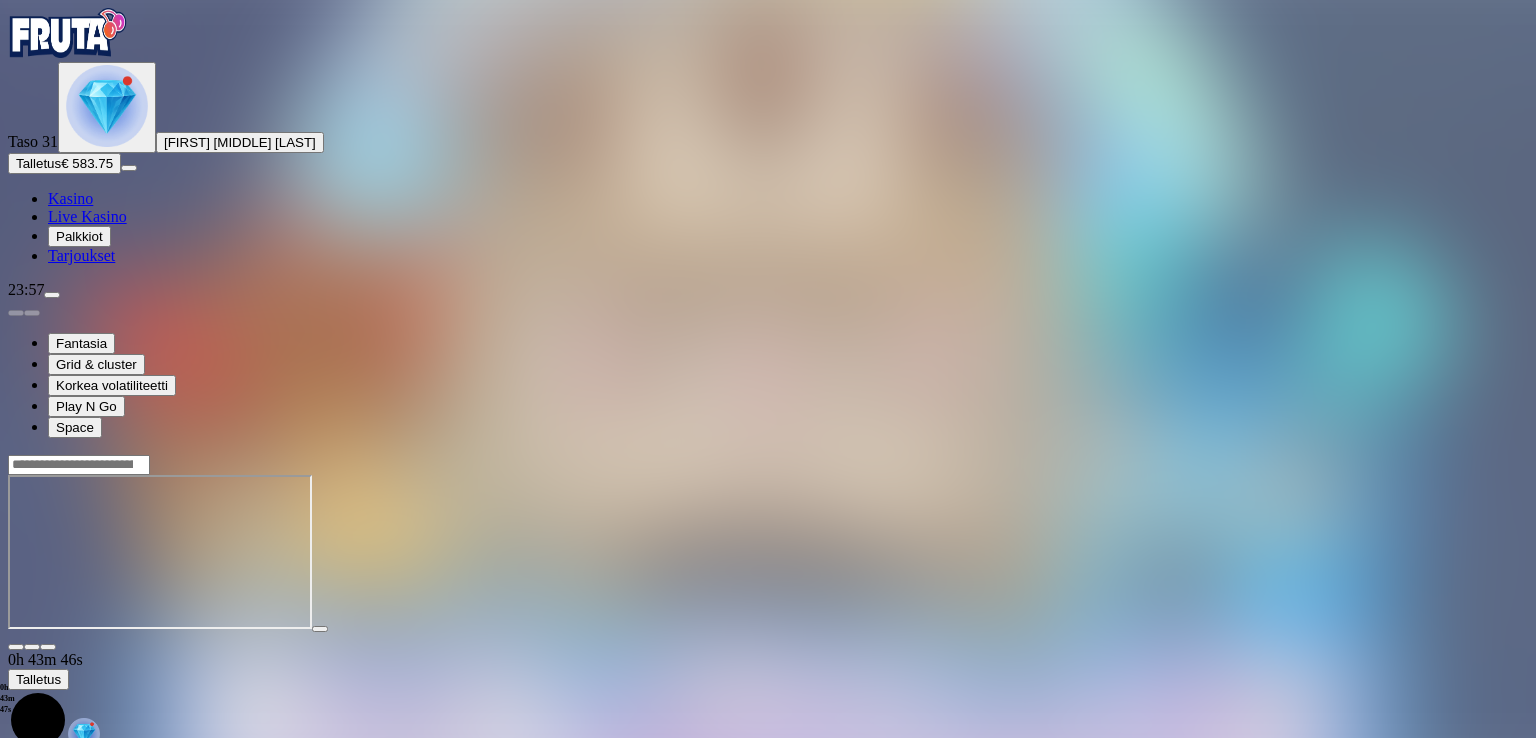 click on "Talletus" at bounding box center (38, 163) 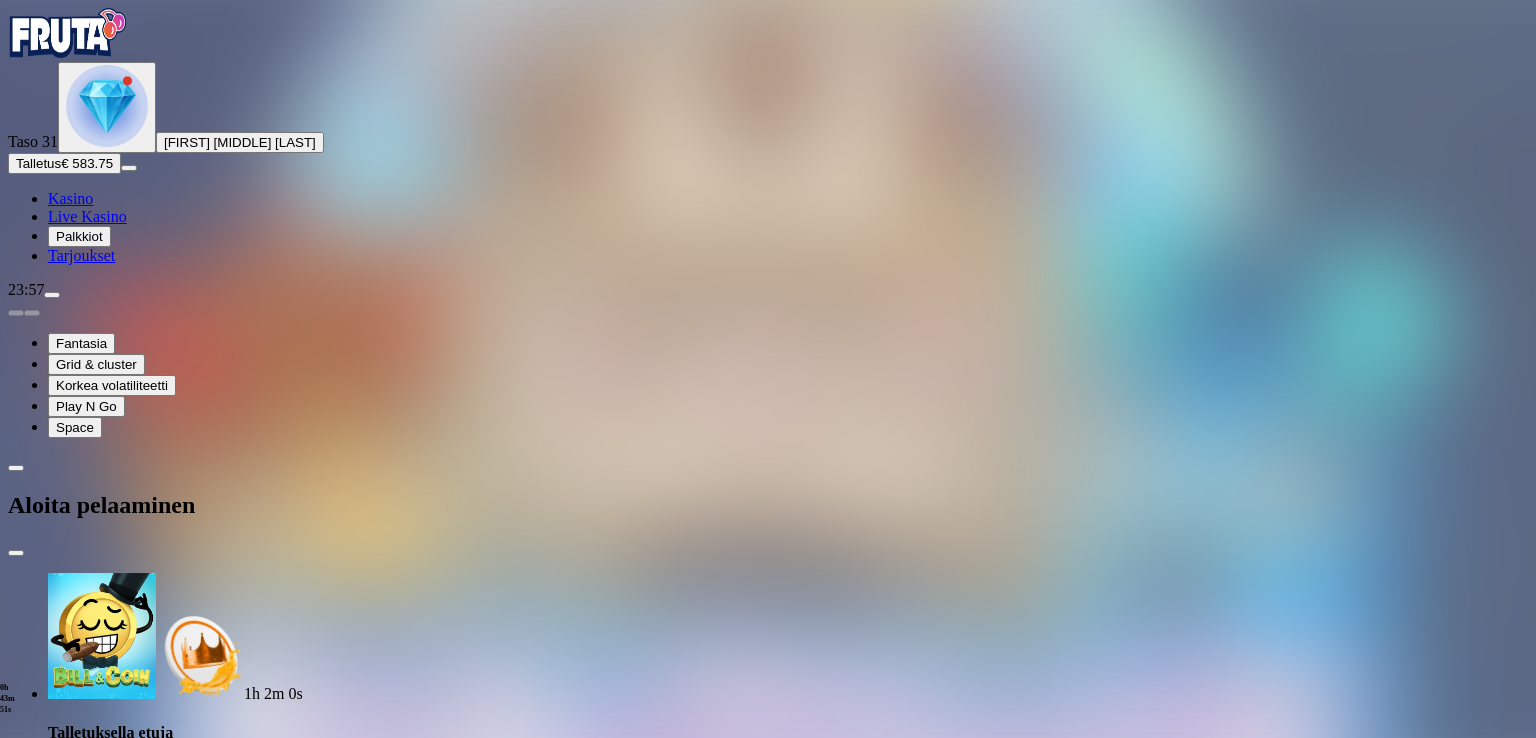 click on "***" at bounding box center (79, 1965) 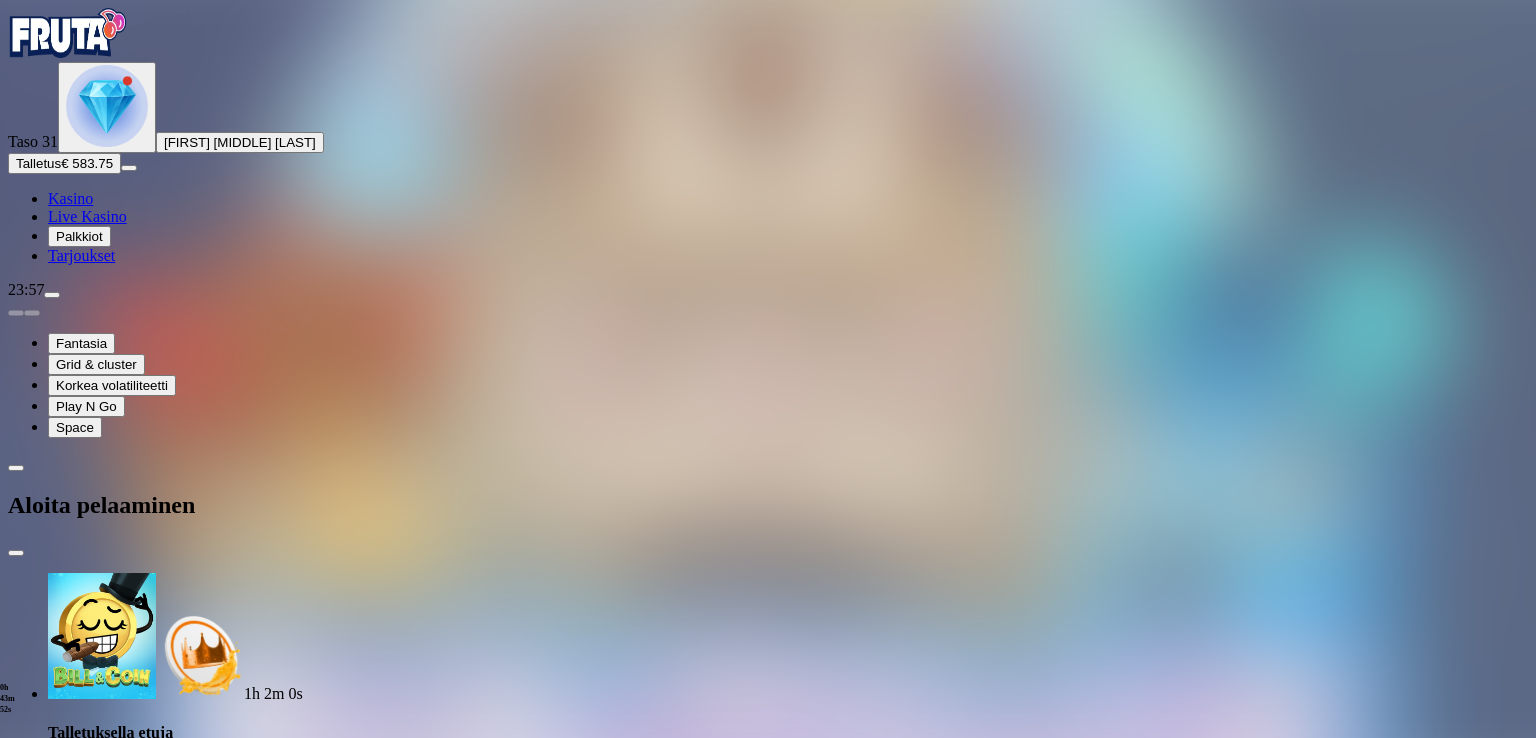click on "***" at bounding box center [79, 1965] 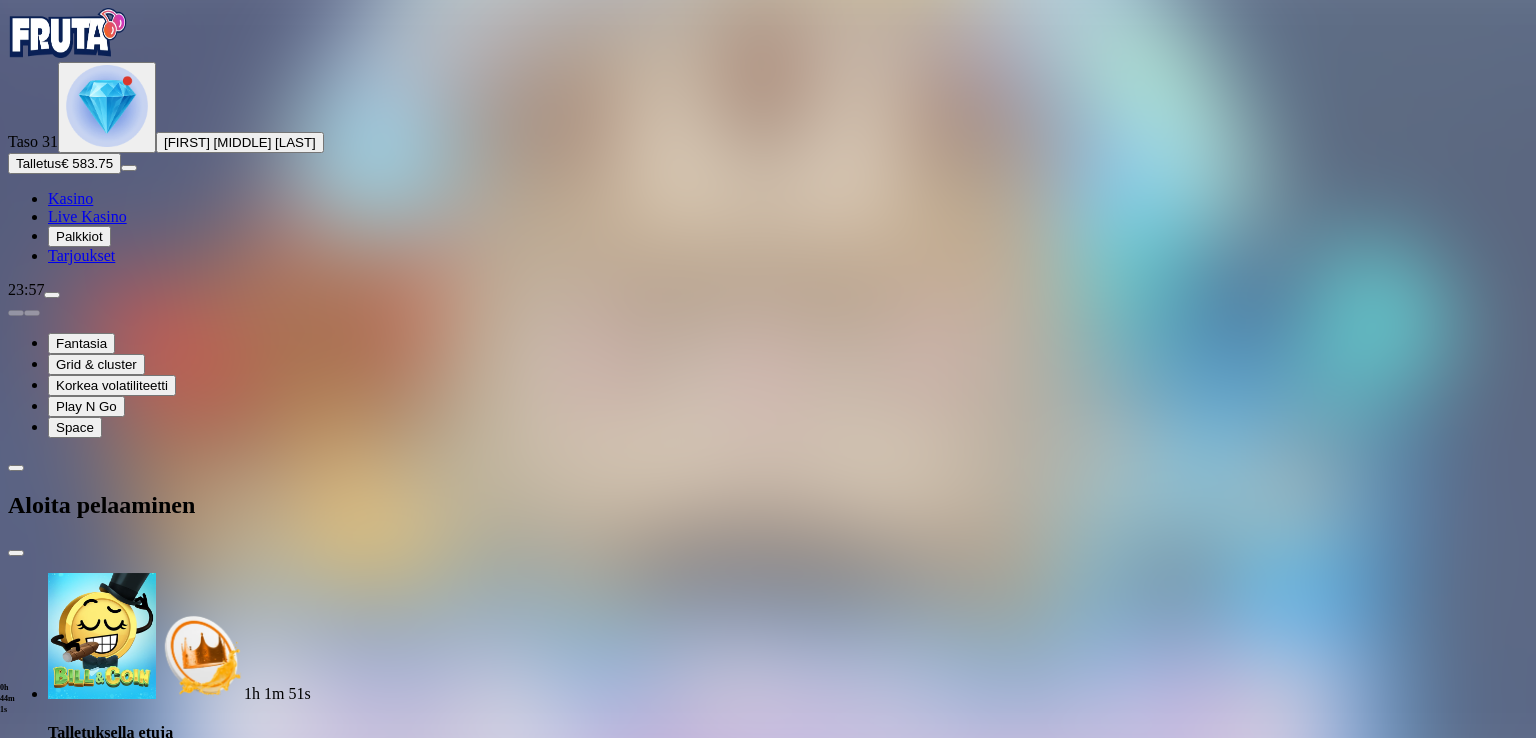 type on "*" 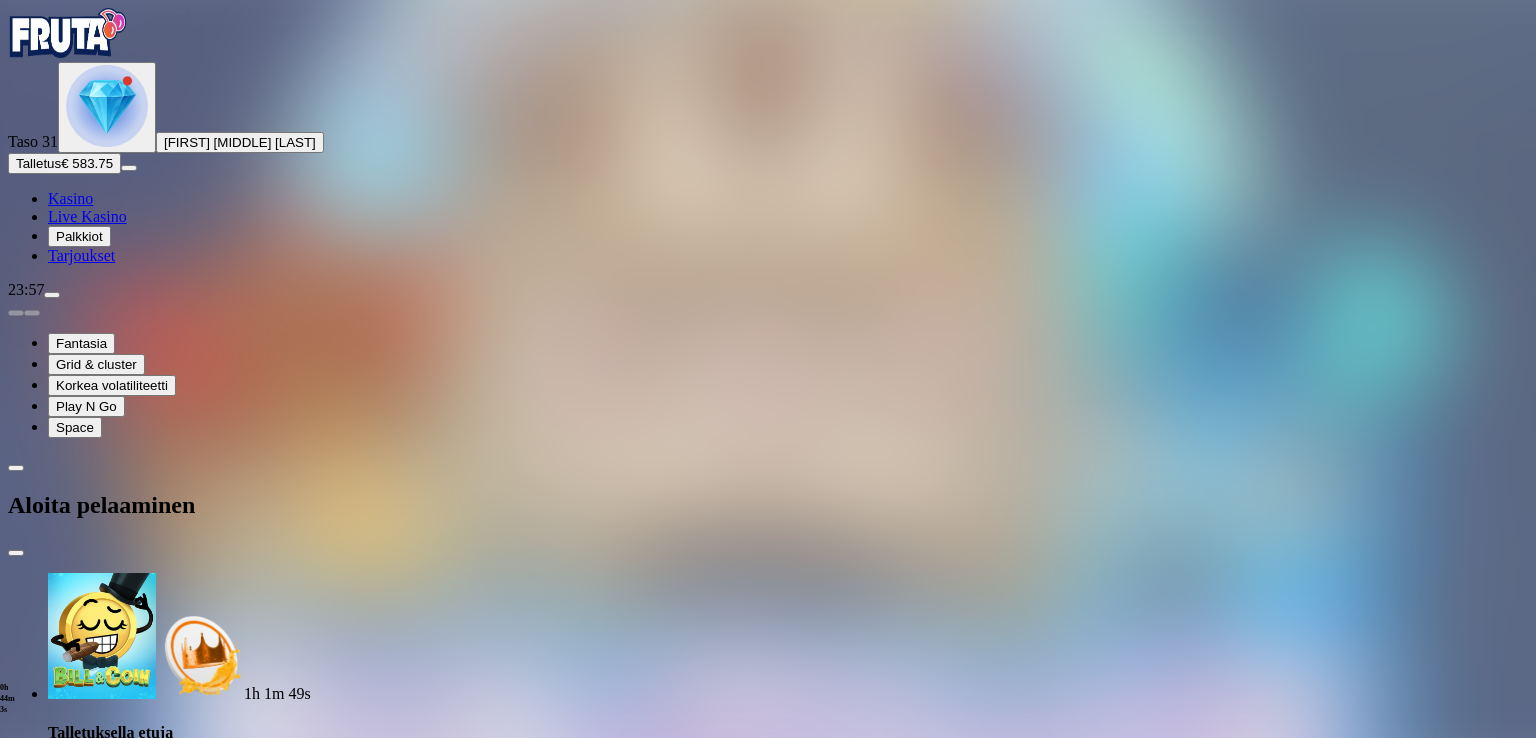 type on "***" 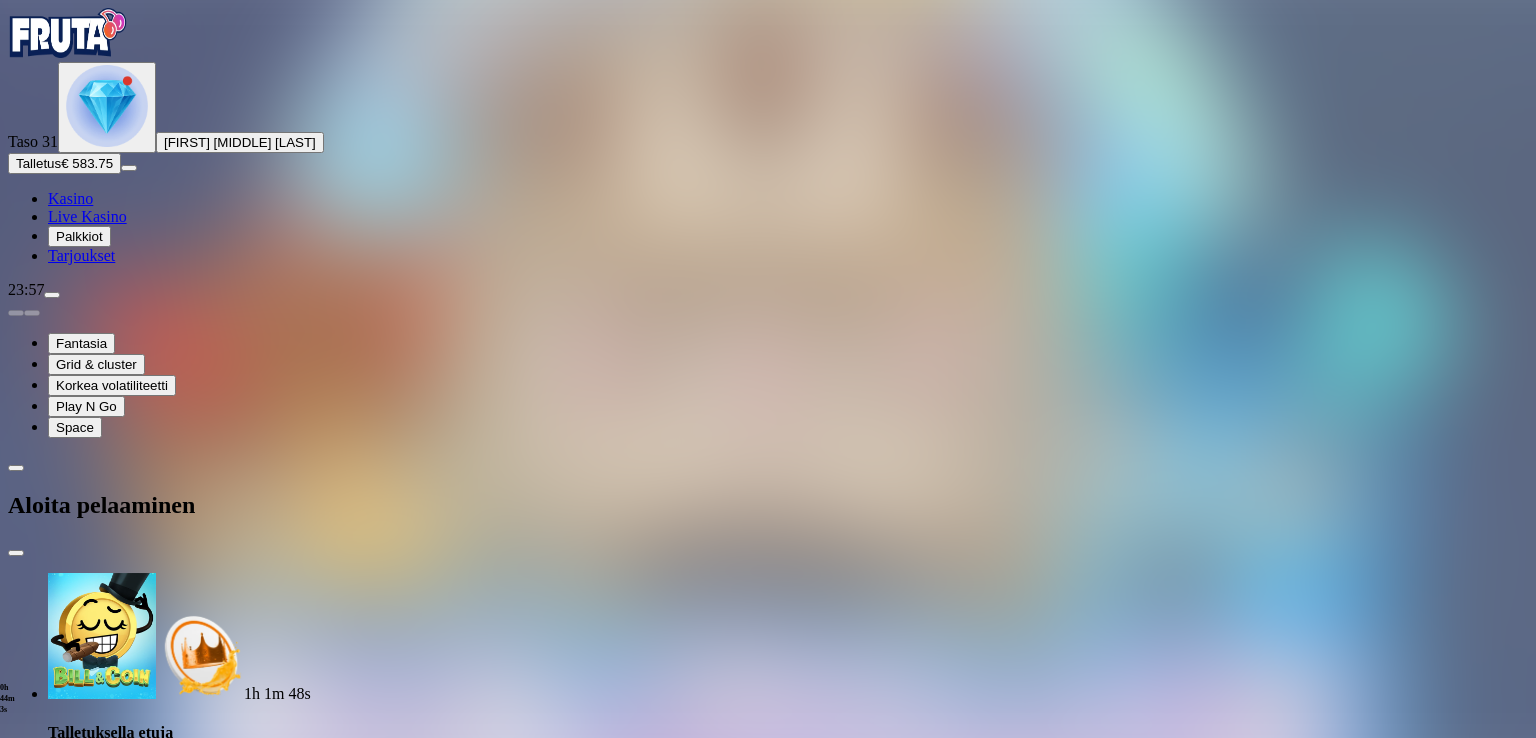click on "TALLETA JA PELAA" at bounding box center (76, 2003) 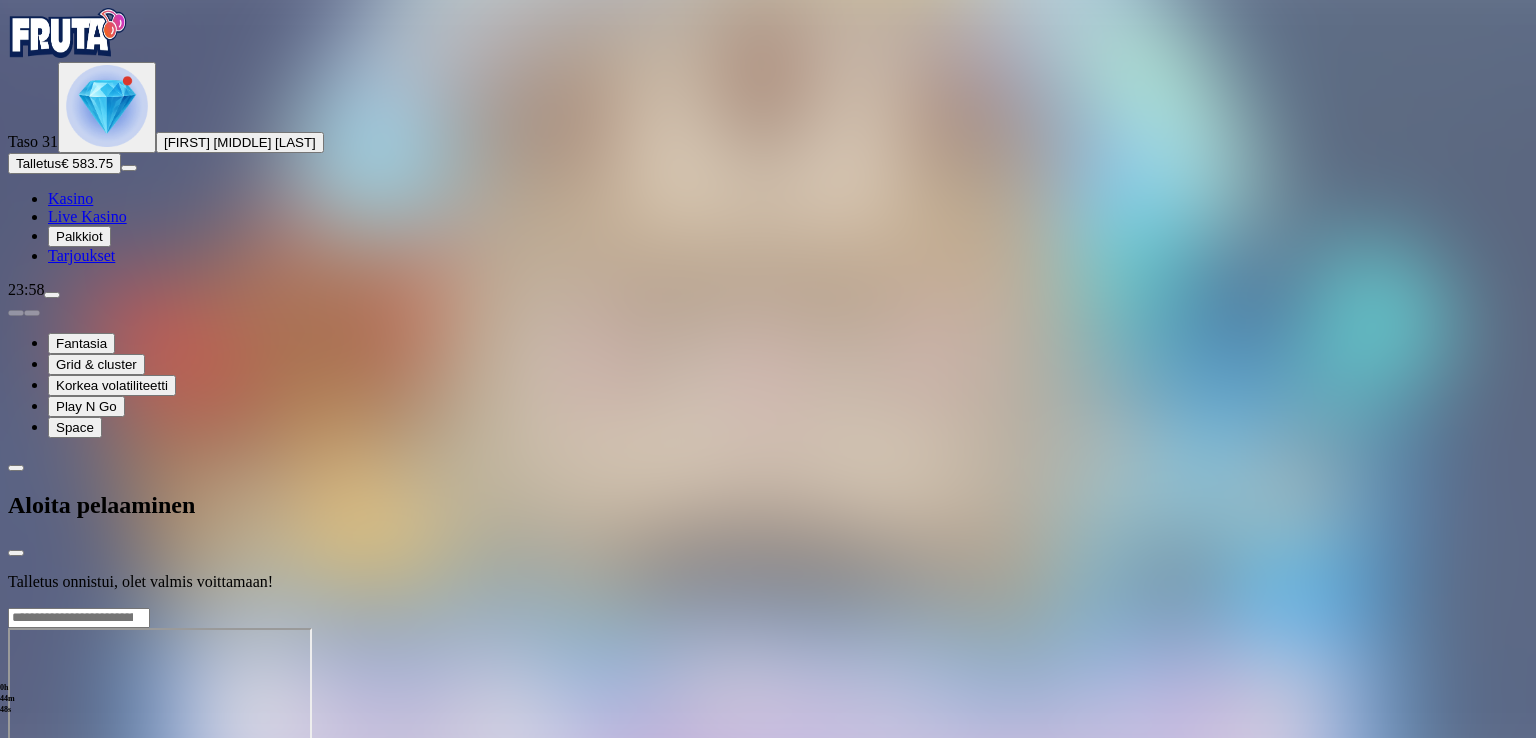 click at bounding box center [768, 607] 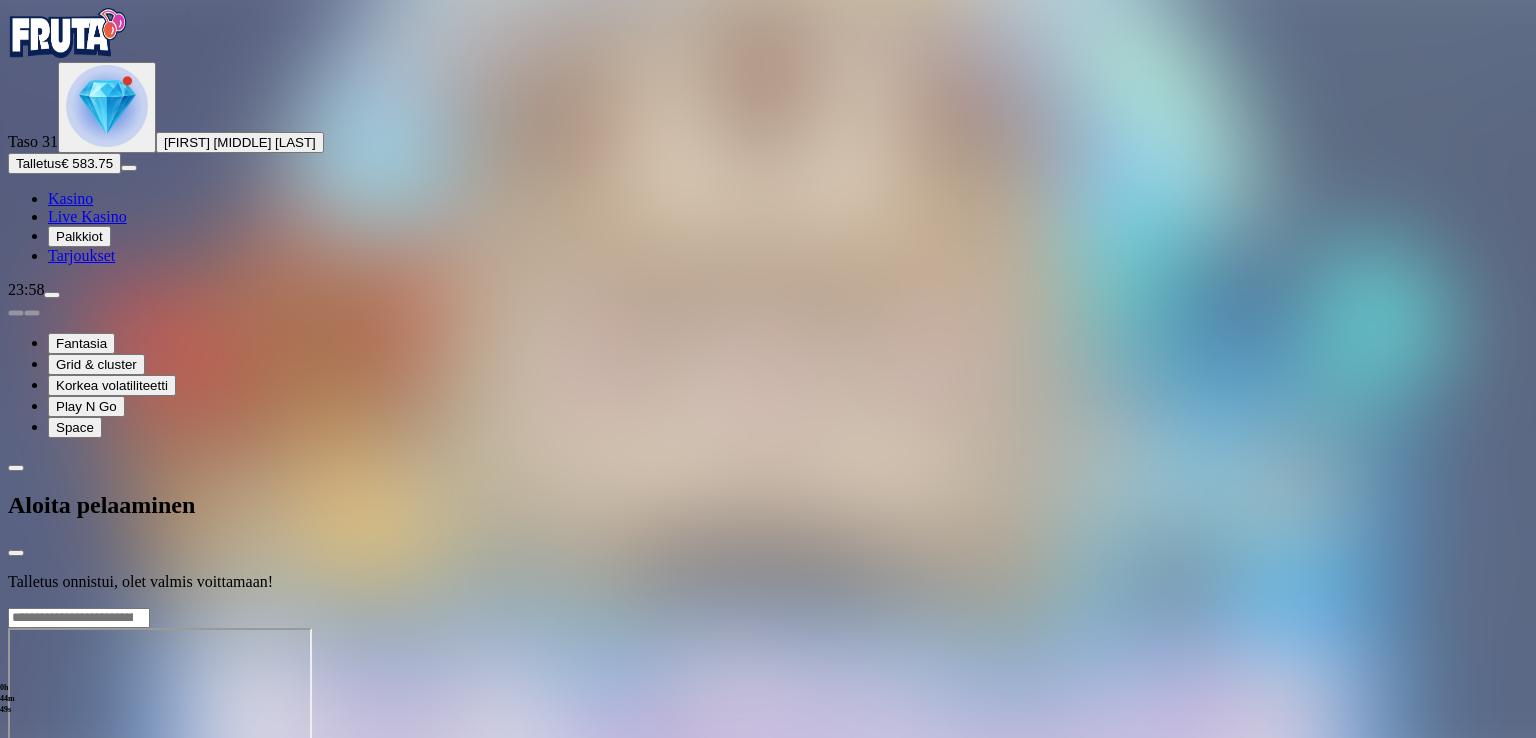 click at bounding box center [768, 607] 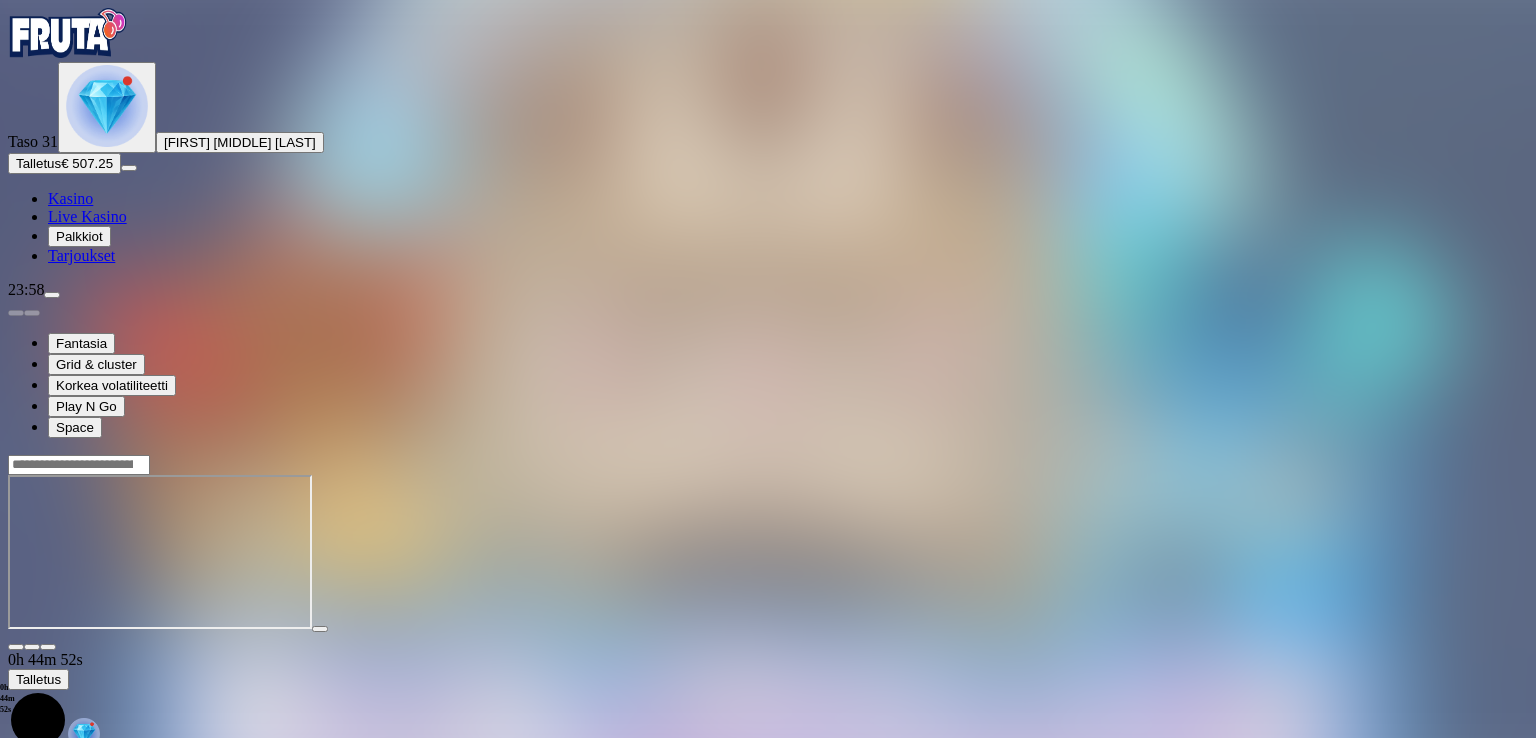 click at bounding box center [48, 647] 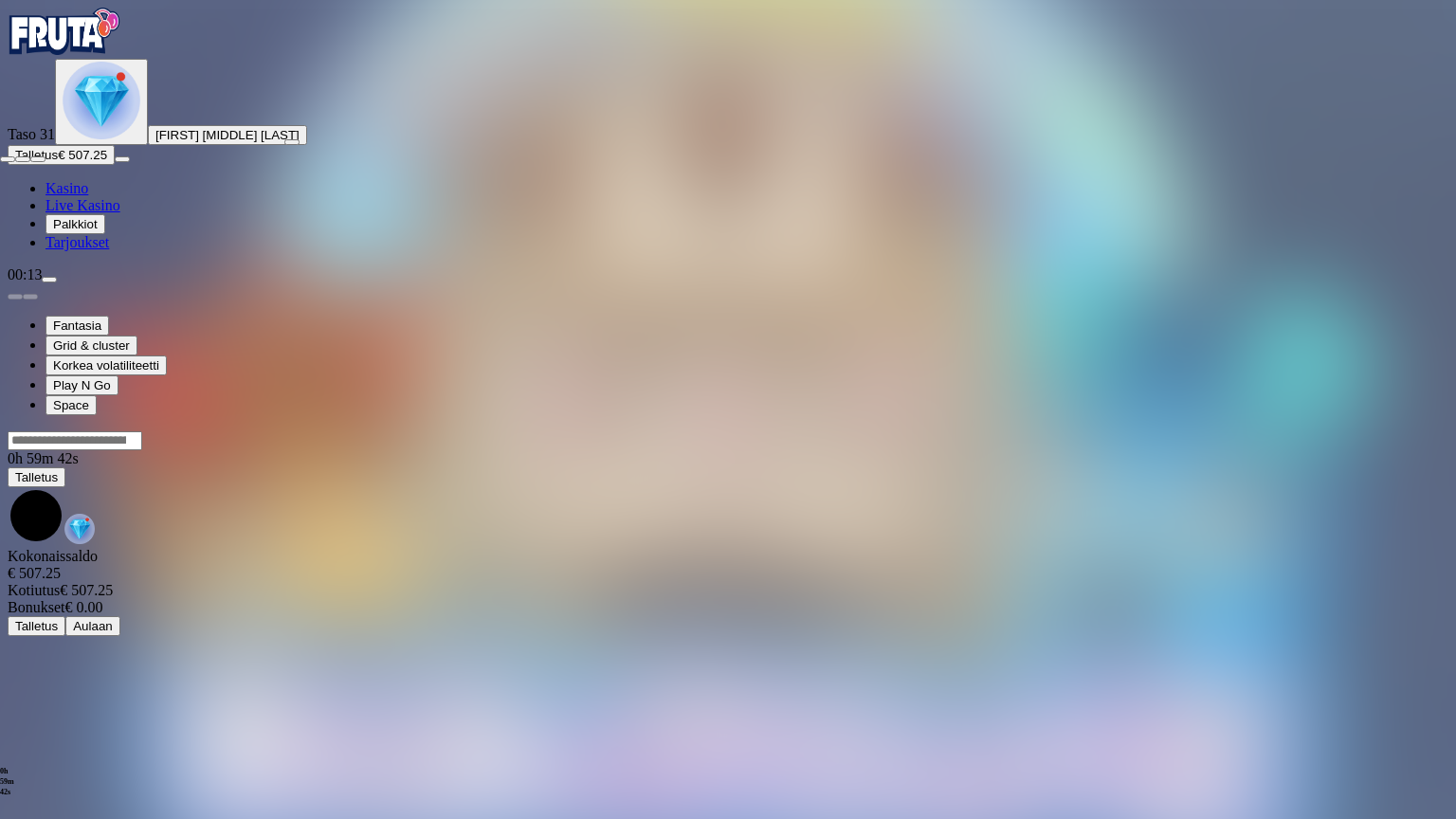 click at bounding box center [38, 159] 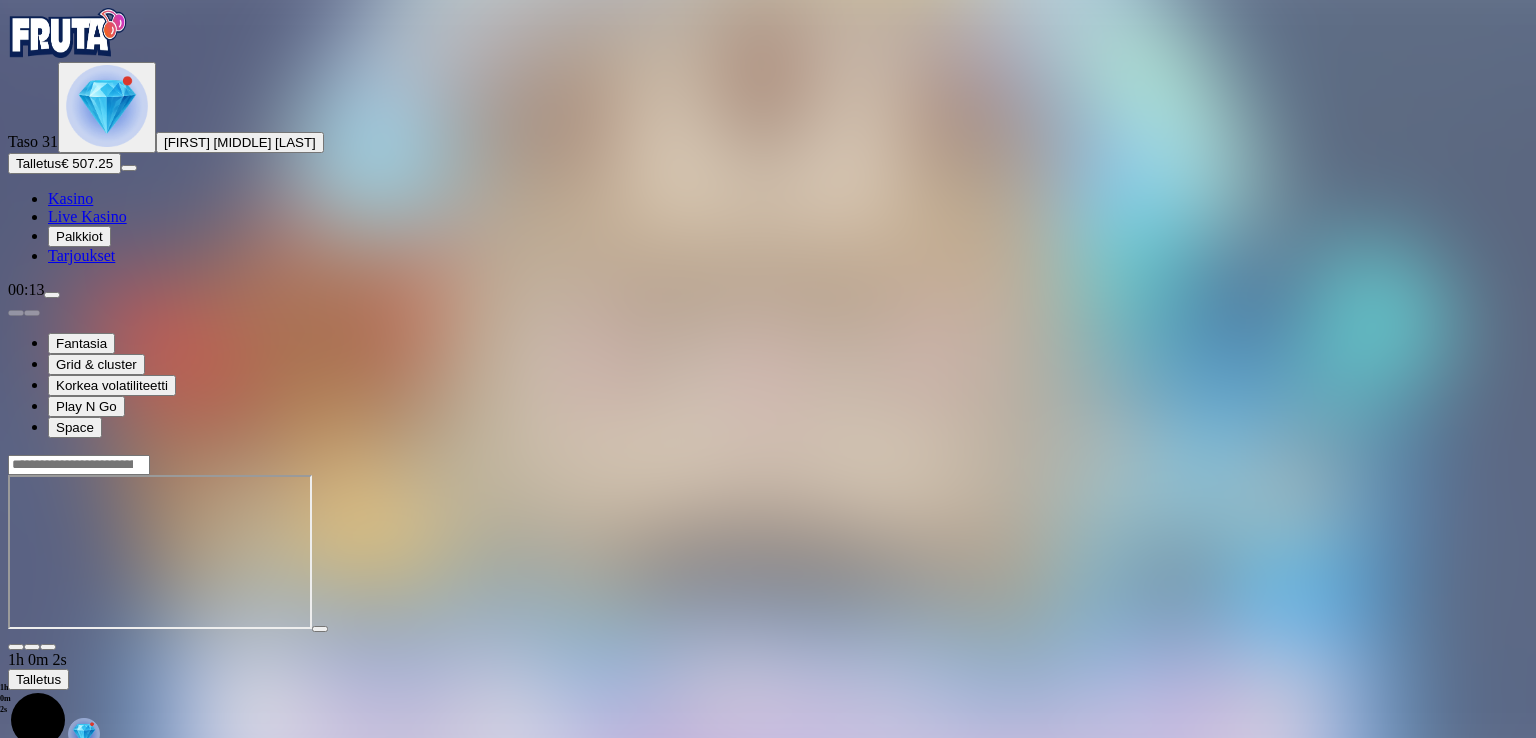 click on "Talletus € 507.25" at bounding box center (64, 163) 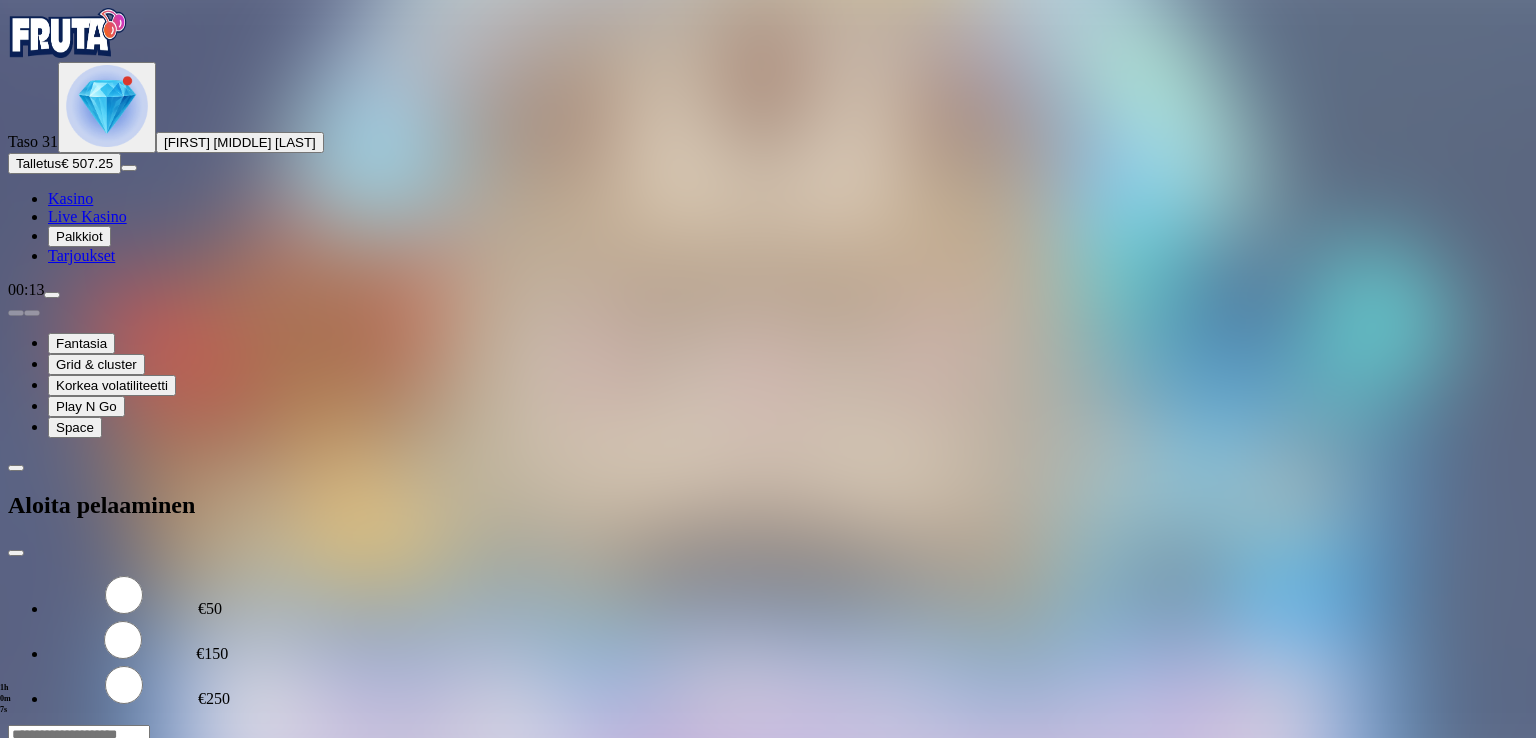 click on "***" at bounding box center (79, 735) 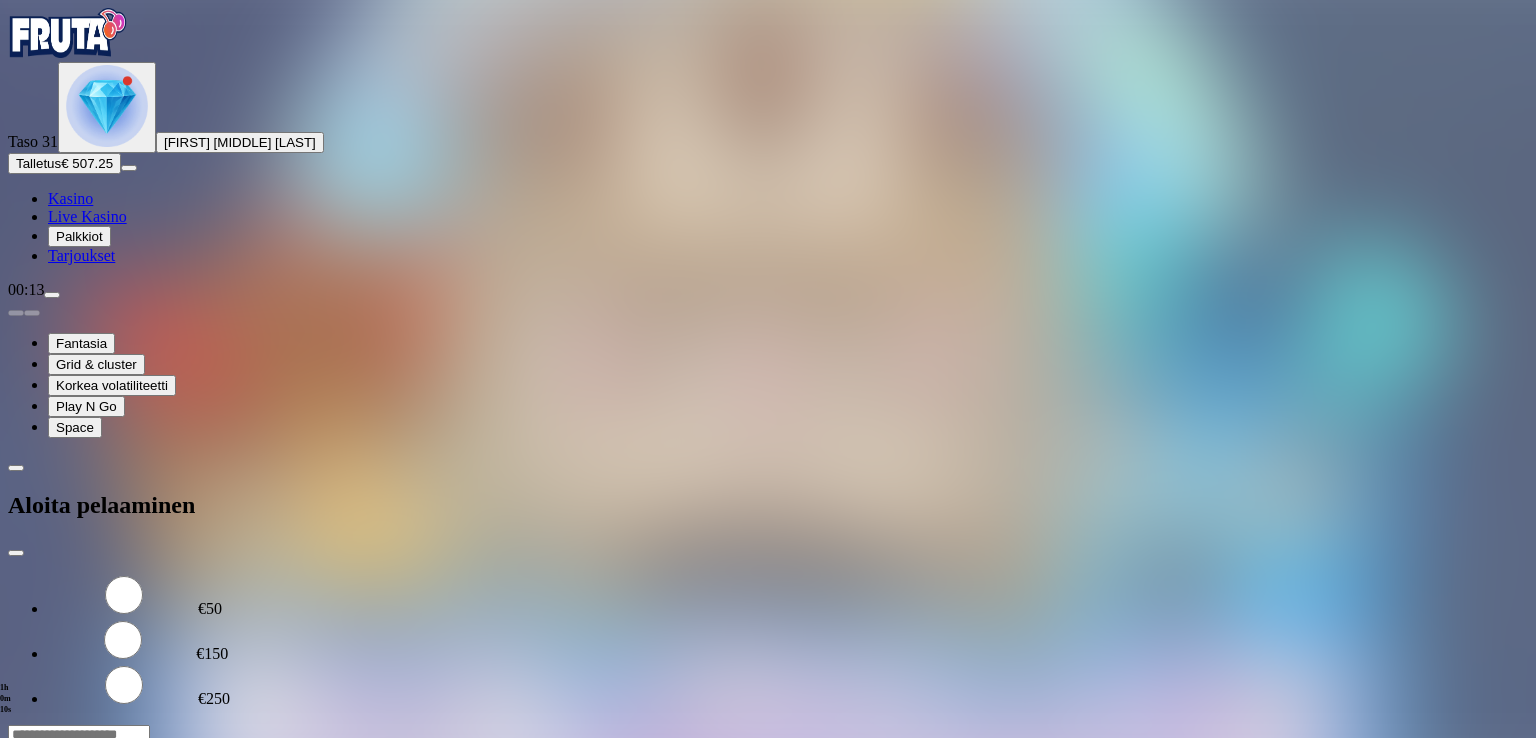 type on "***" 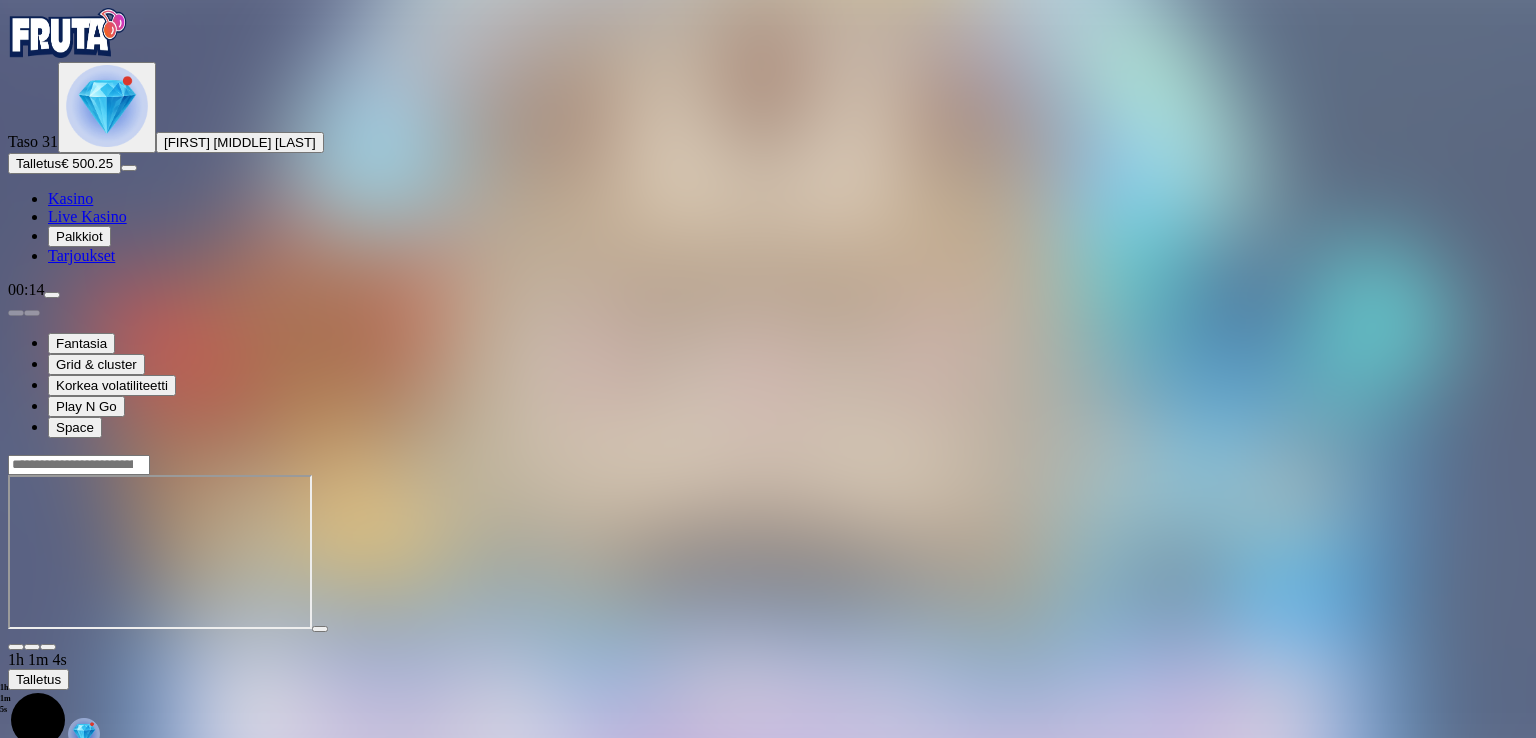 click at bounding box center (48, 647) 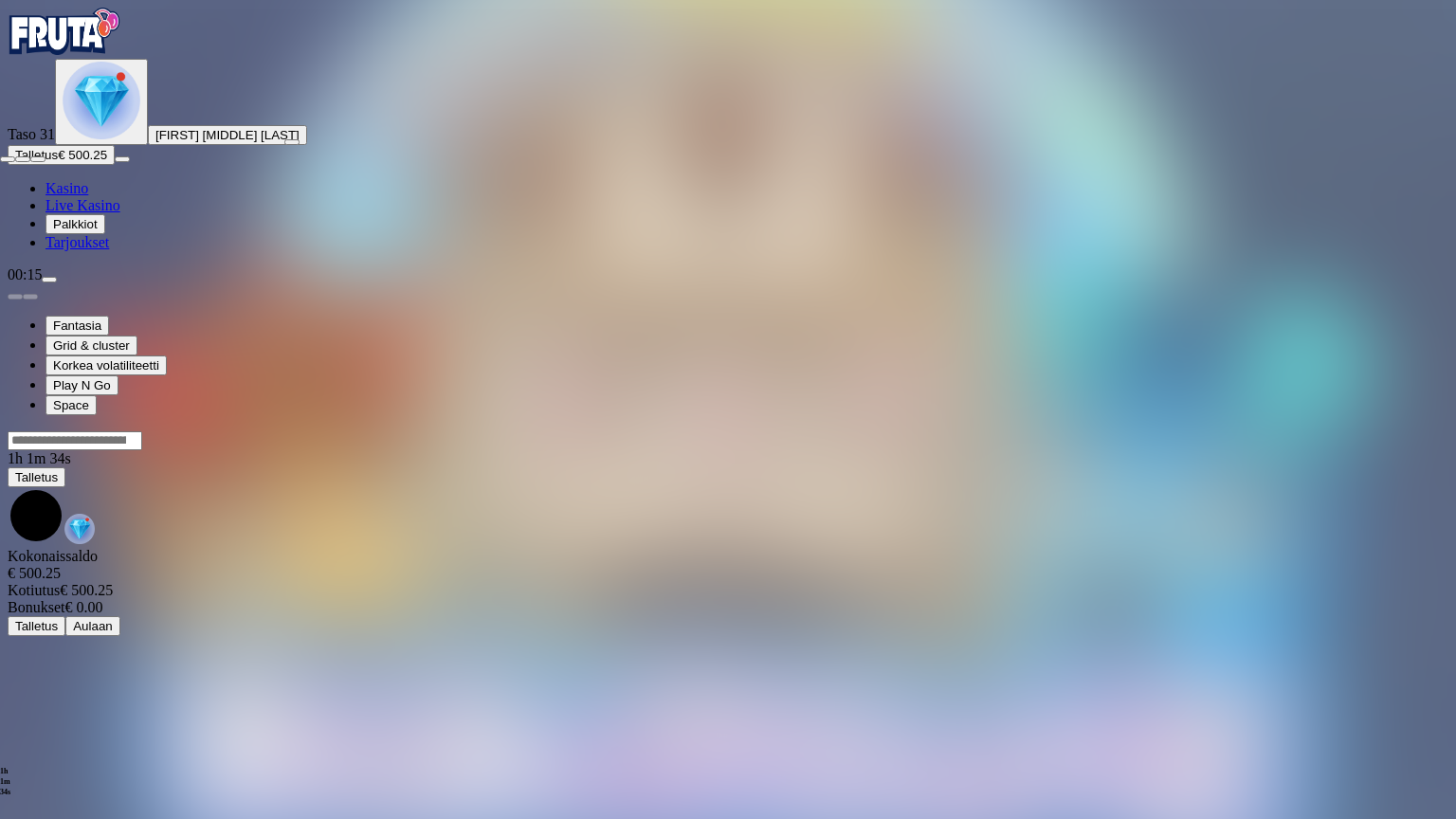 click at bounding box center (38, 159) 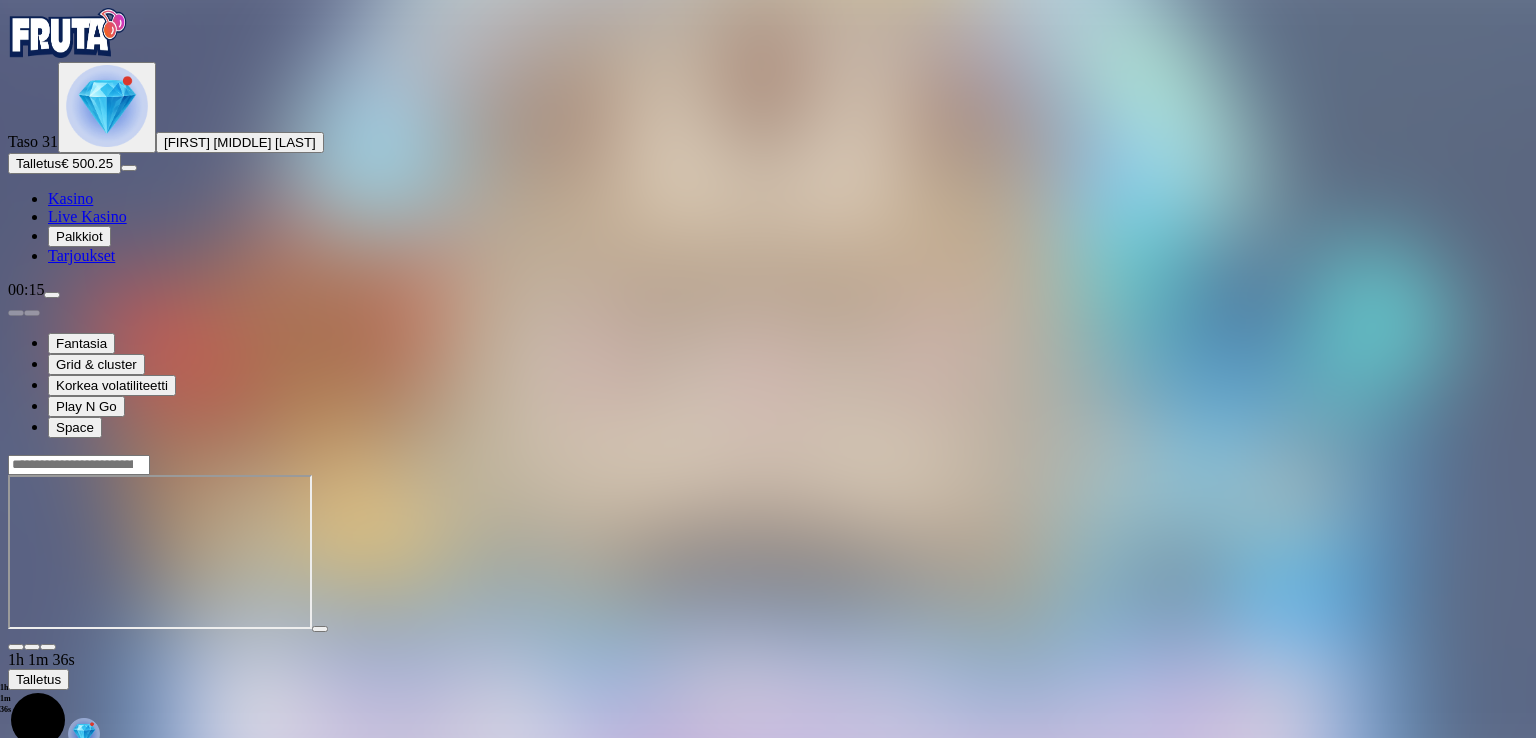 click at bounding box center (48, 647) 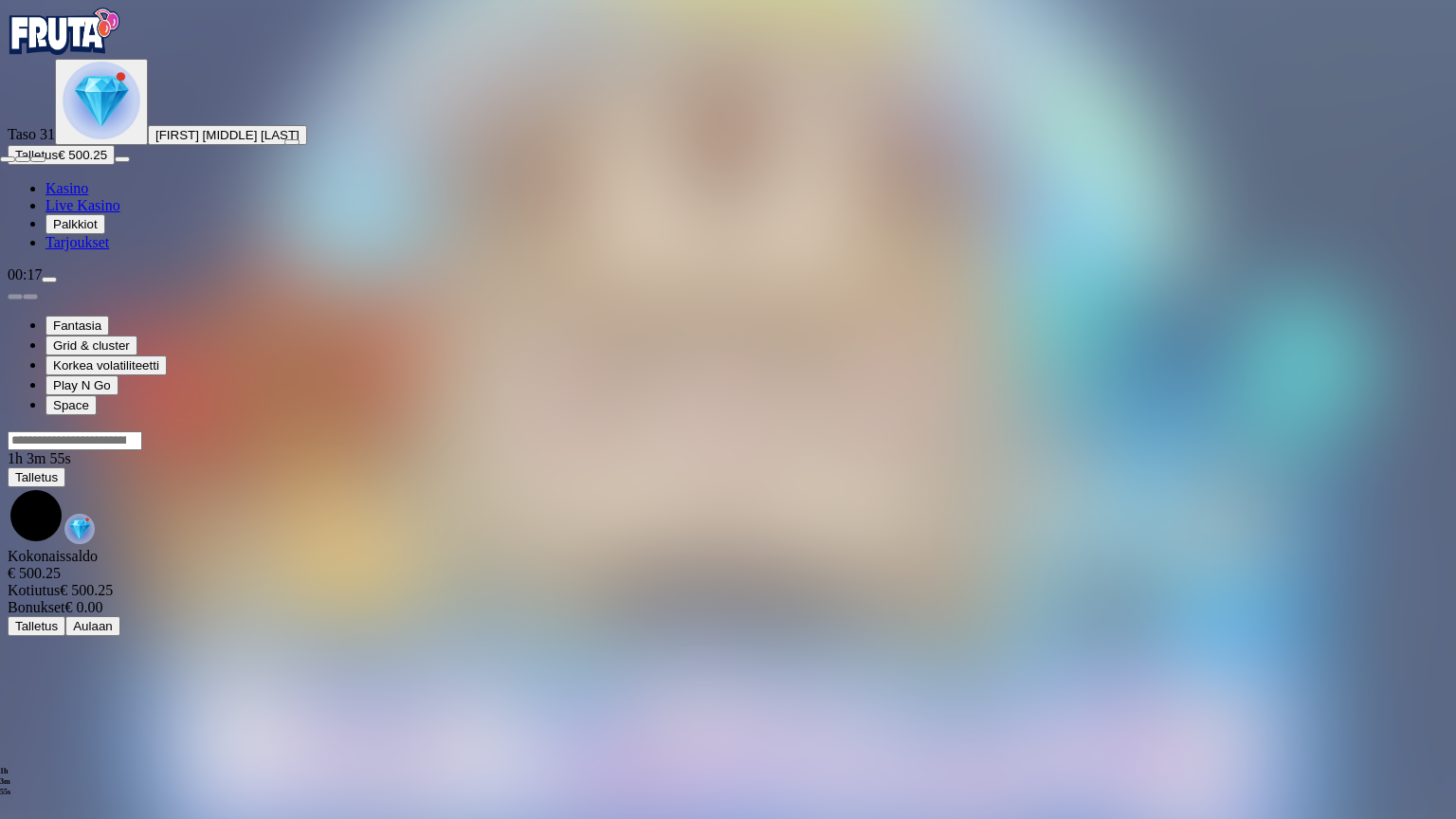 click at bounding box center [38, 159] 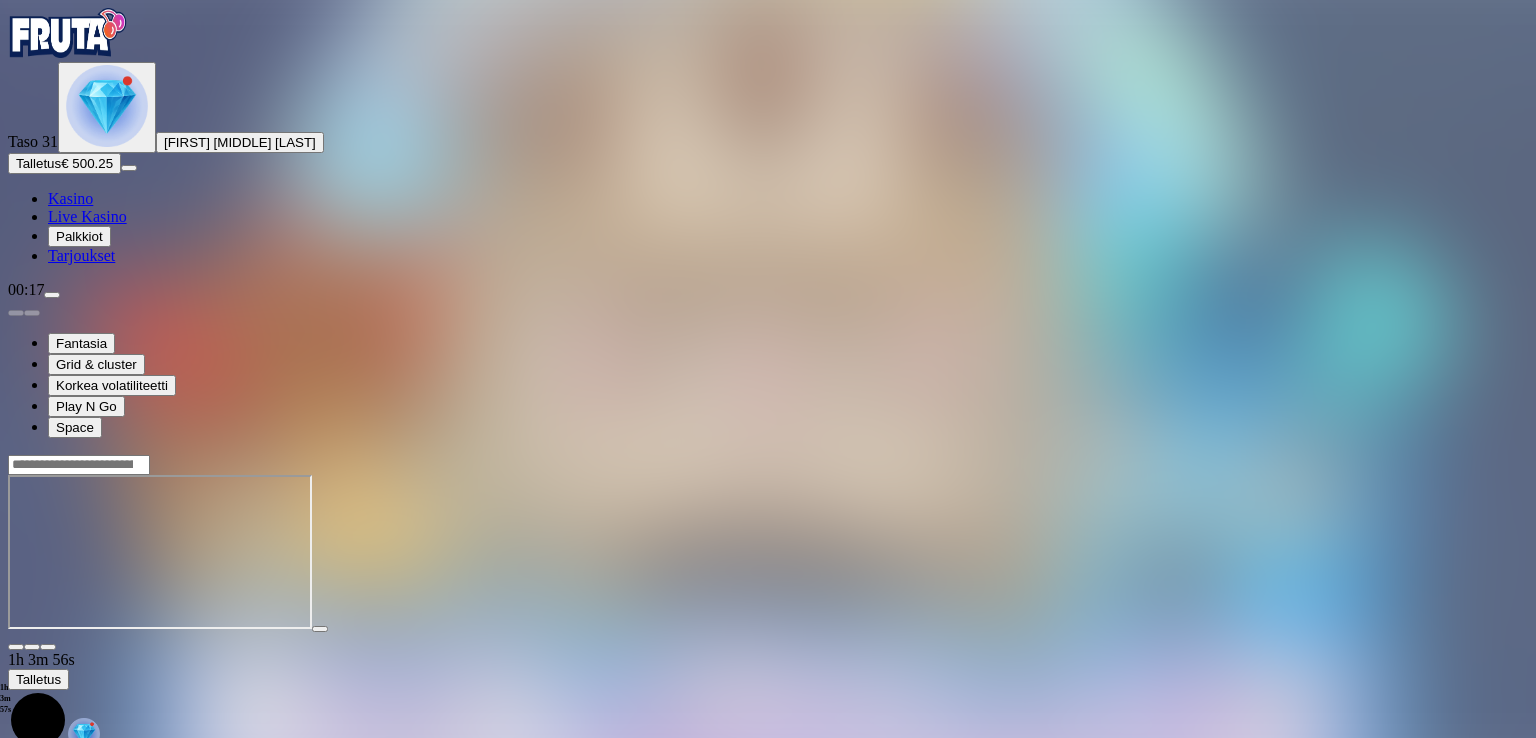 click at bounding box center [16, 647] 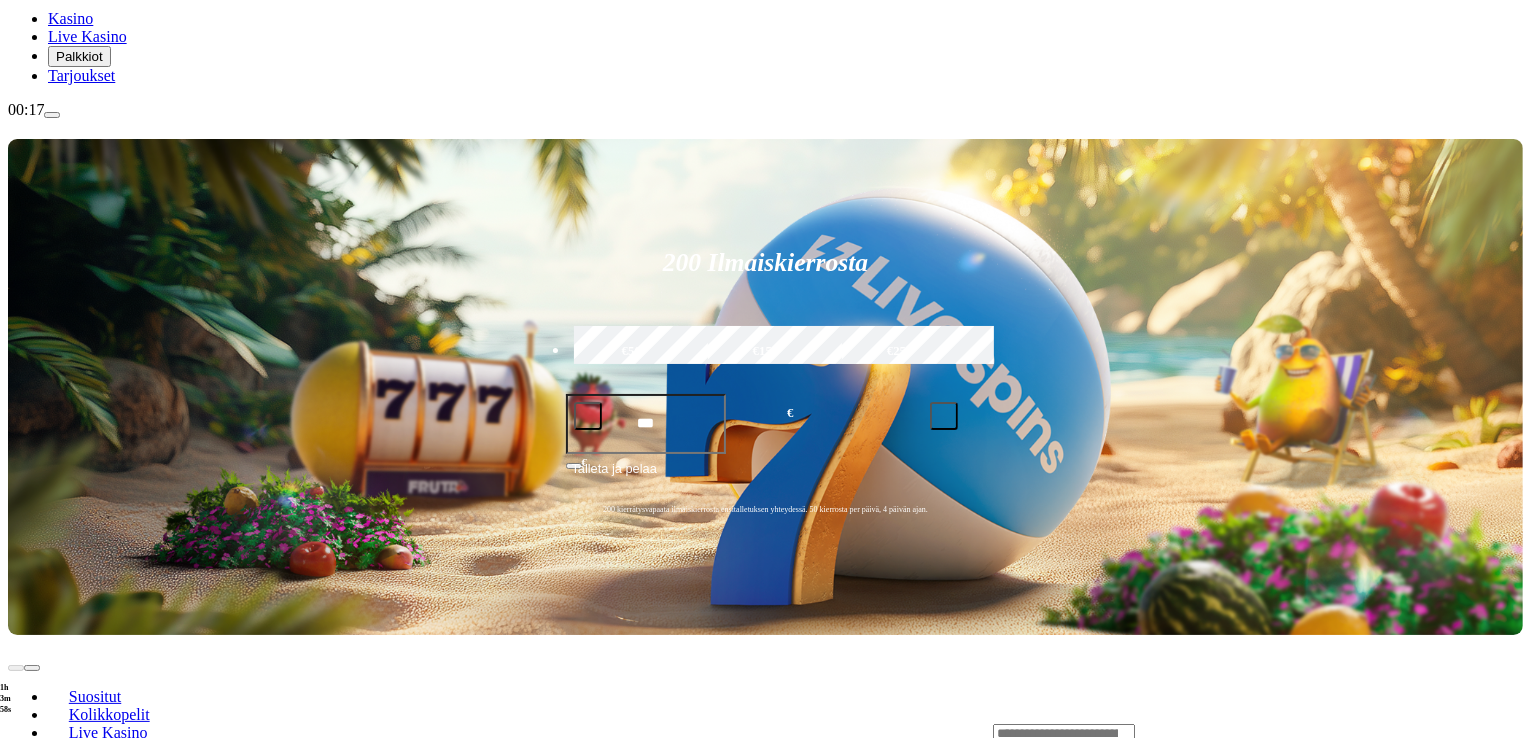 scroll, scrollTop: 188, scrollLeft: 0, axis: vertical 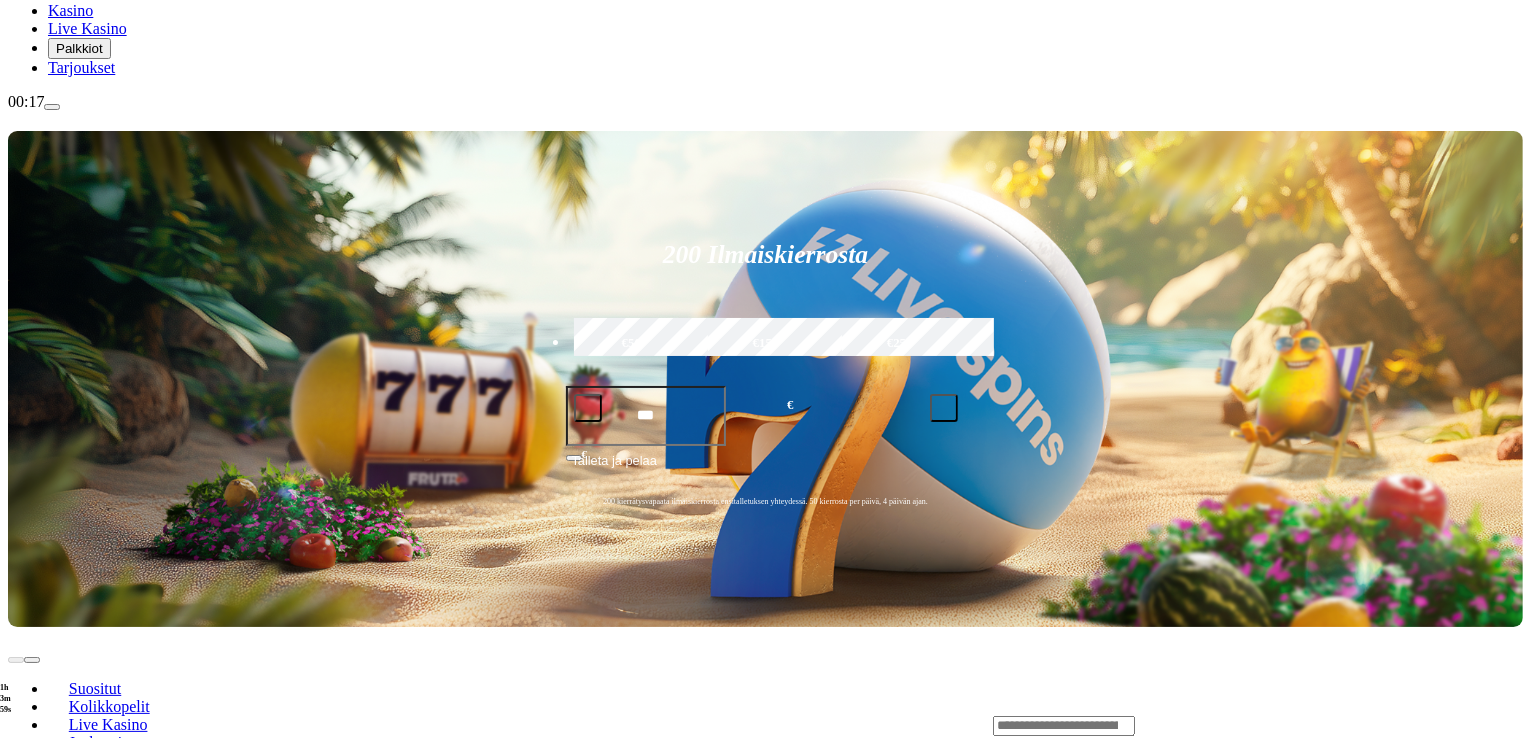 click on "Pelaa nyt" at bounding box center (77, 1134) 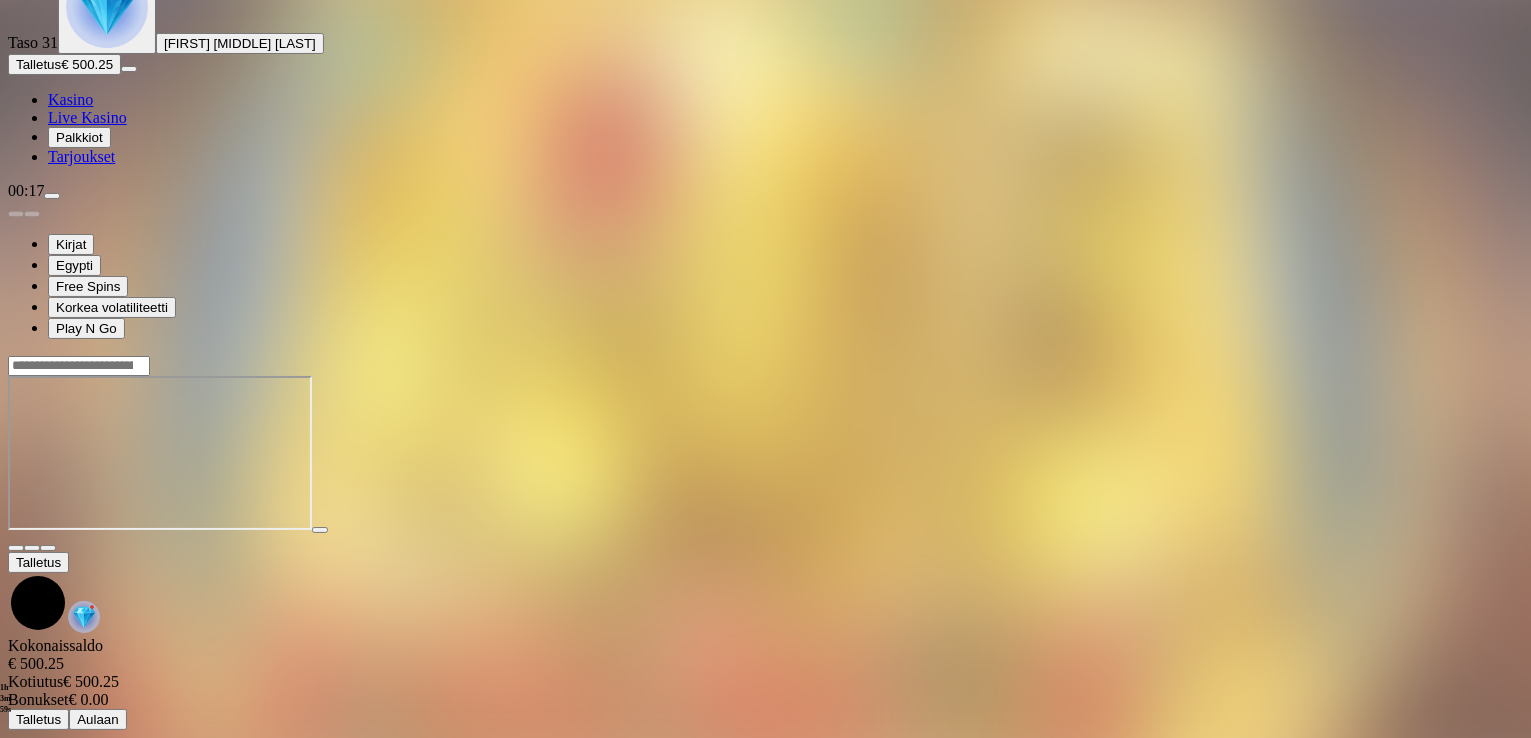 scroll, scrollTop: 0, scrollLeft: 0, axis: both 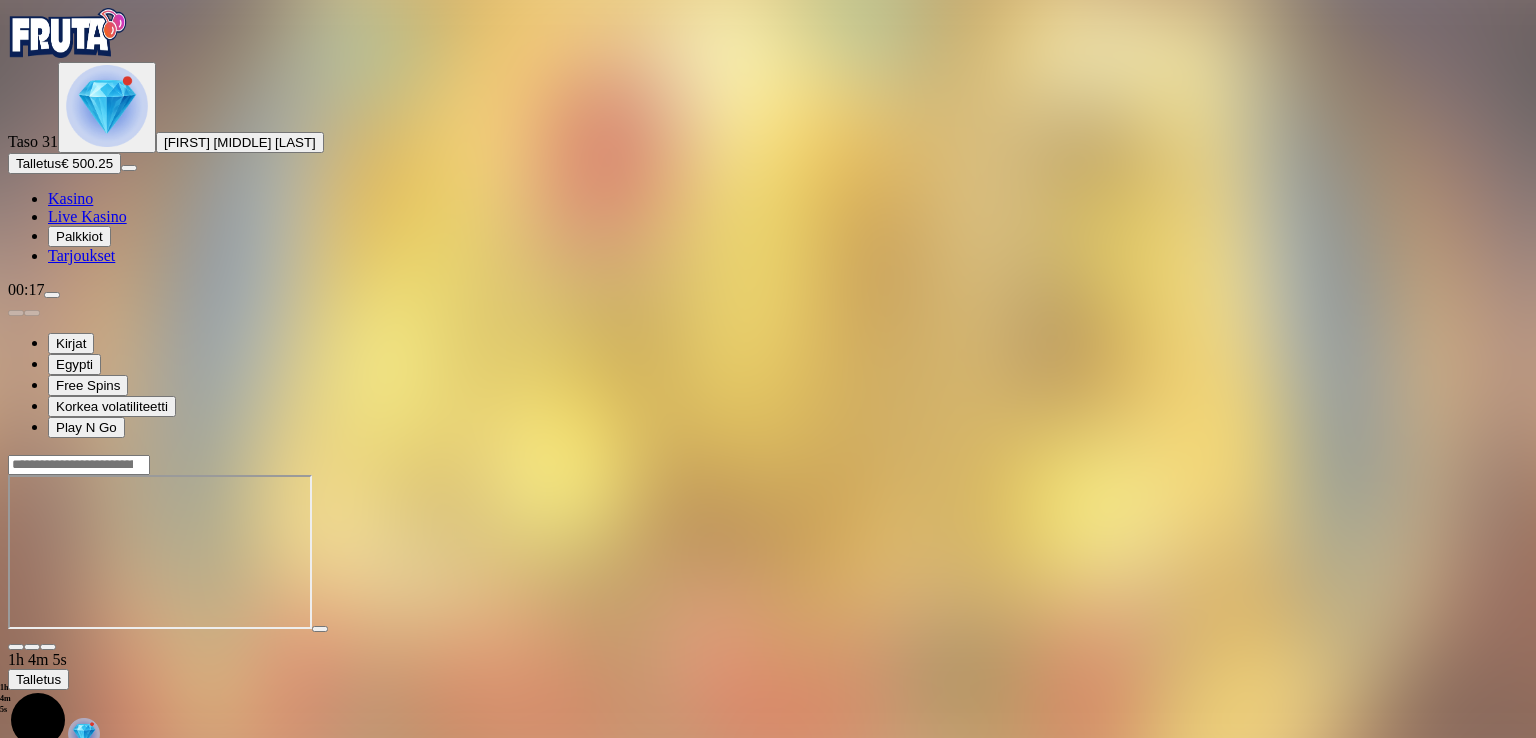 click at bounding box center [48, 647] 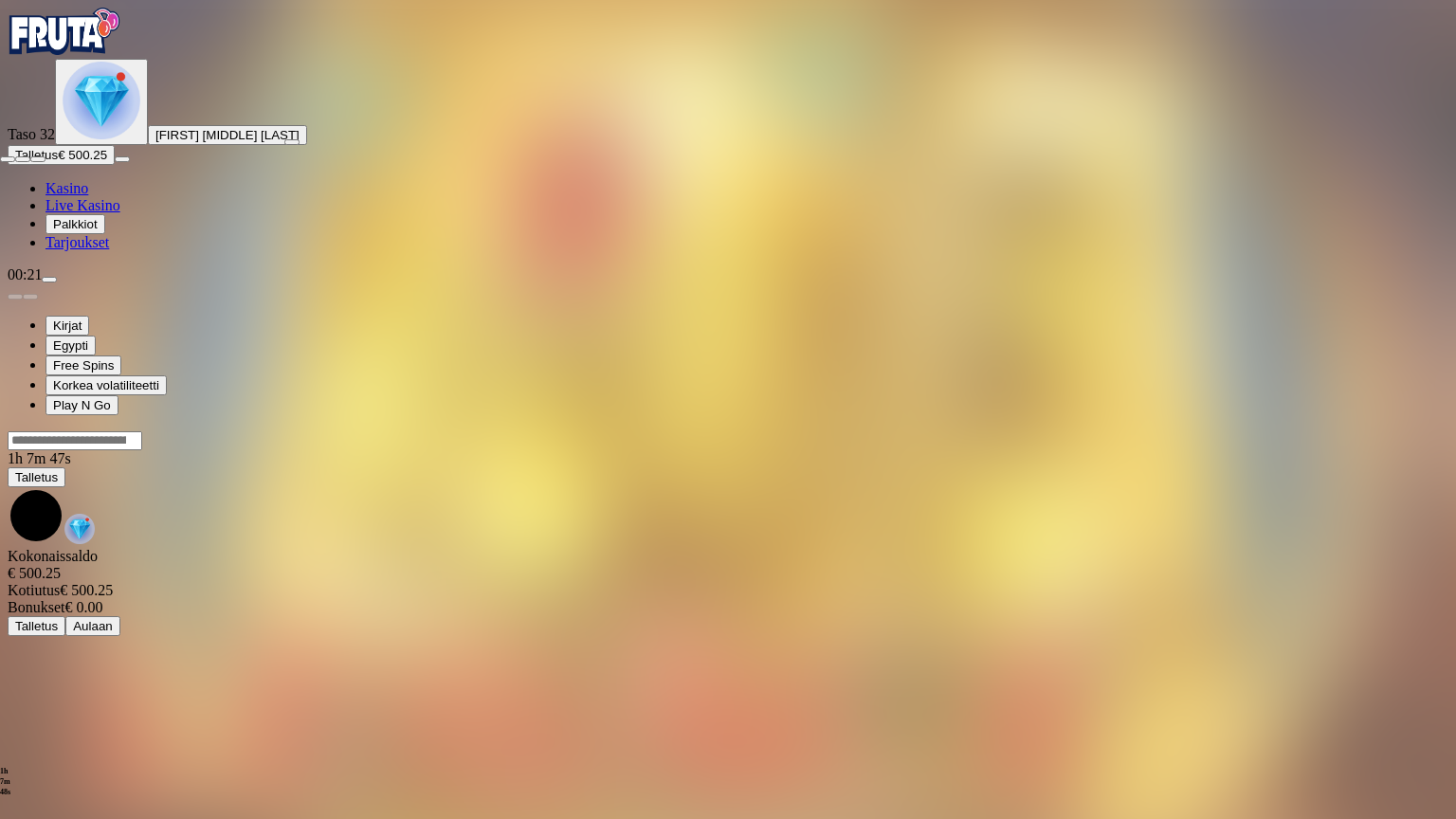 click at bounding box center [38, 159] 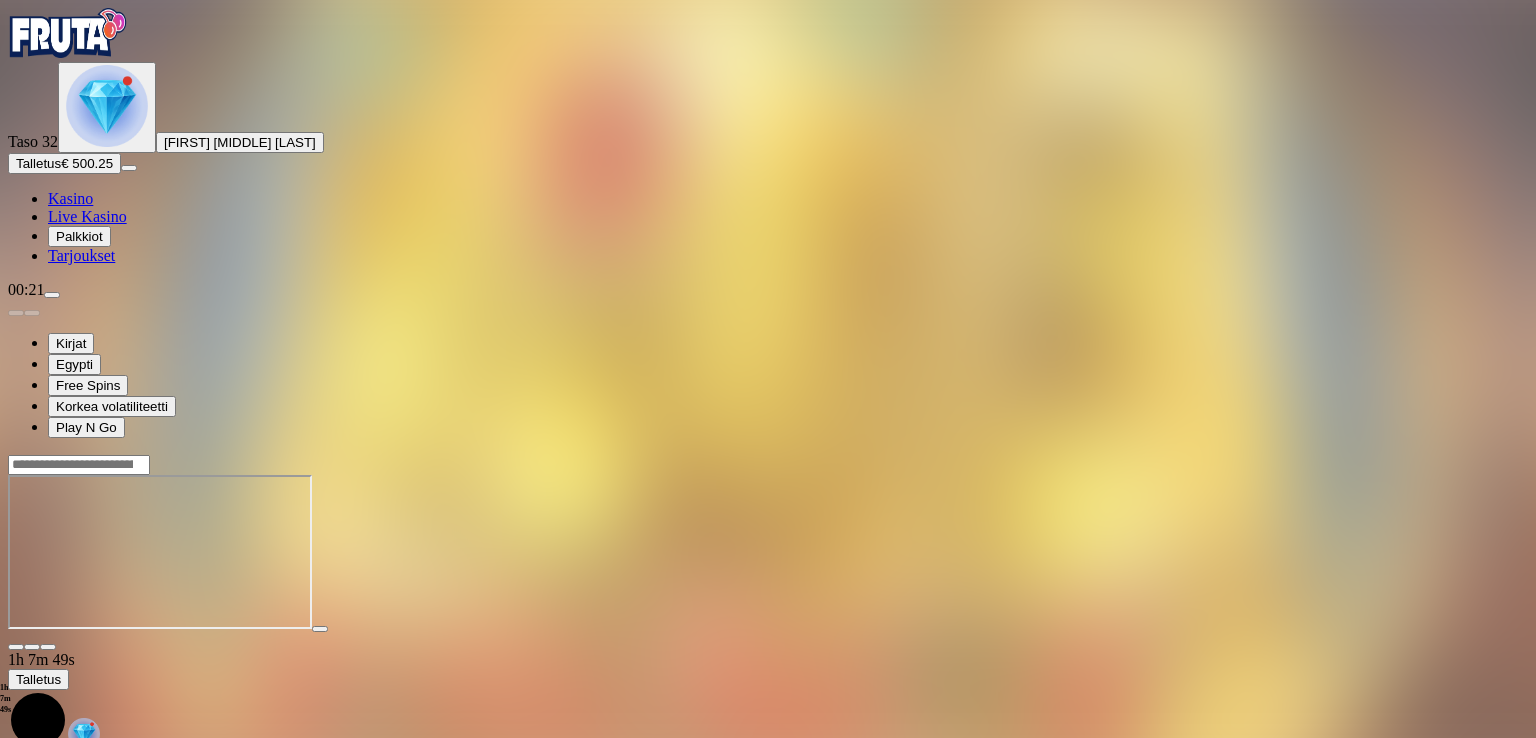 click at bounding box center (16, 647) 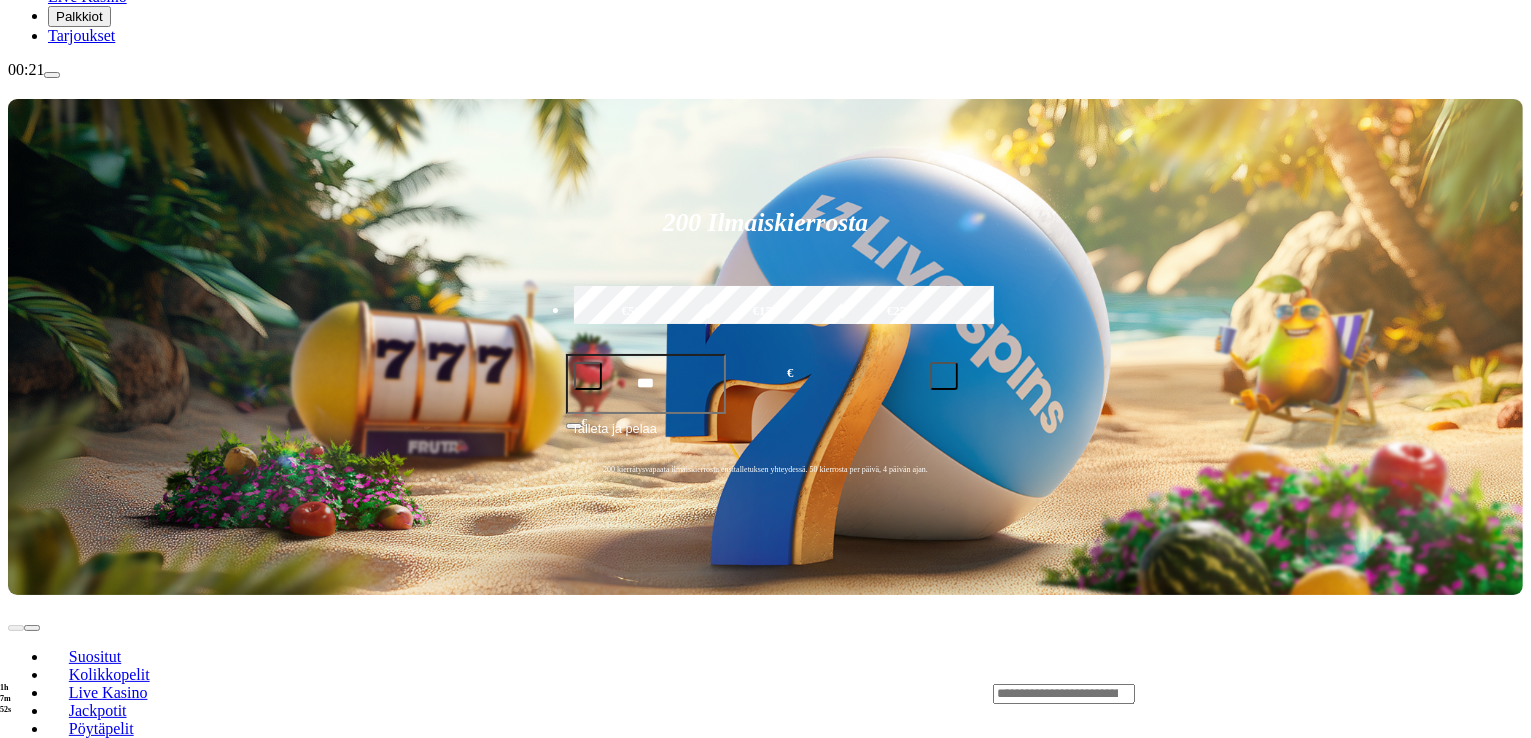 scroll, scrollTop: 222, scrollLeft: 0, axis: vertical 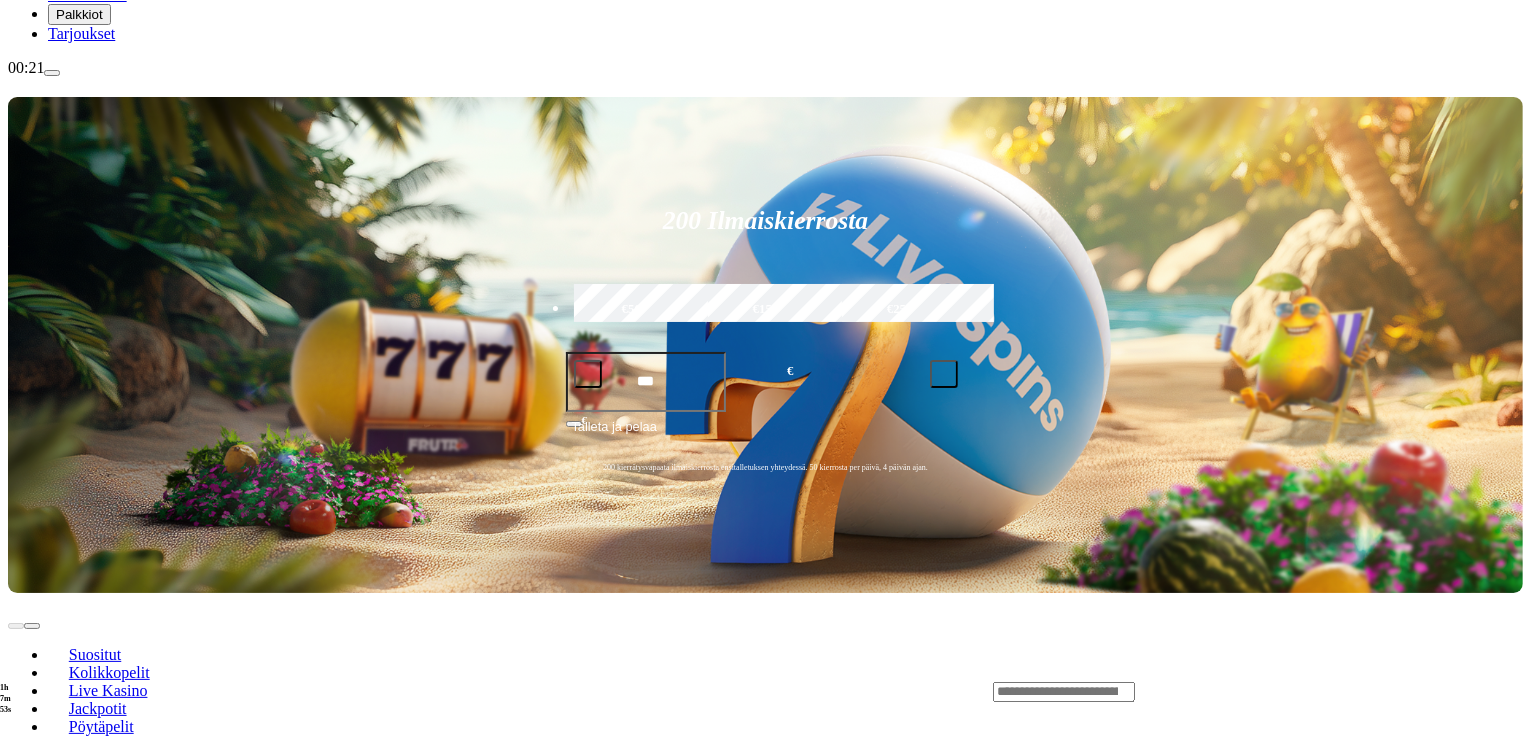 click on "Pelaa nyt" at bounding box center [77, 1005] 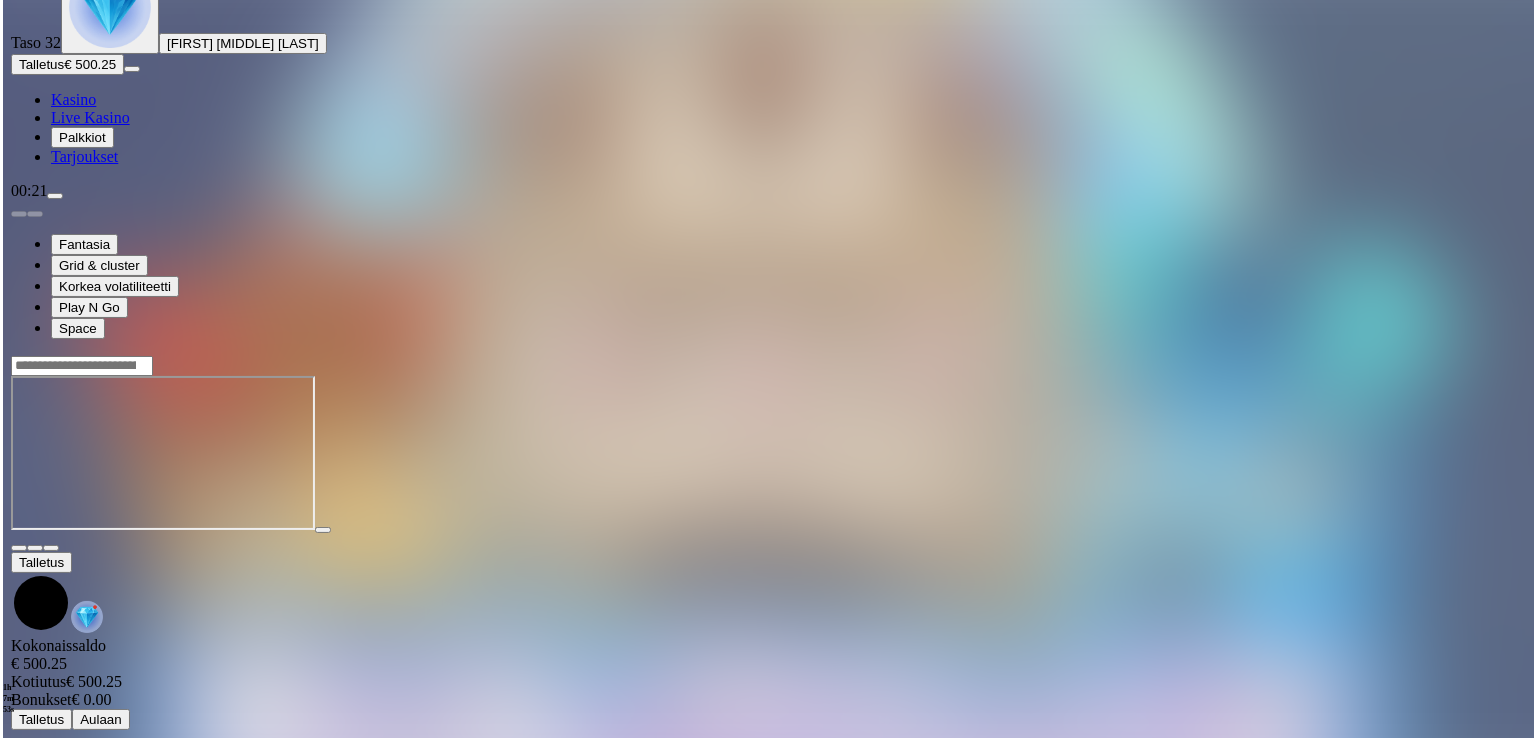 scroll, scrollTop: 0, scrollLeft: 0, axis: both 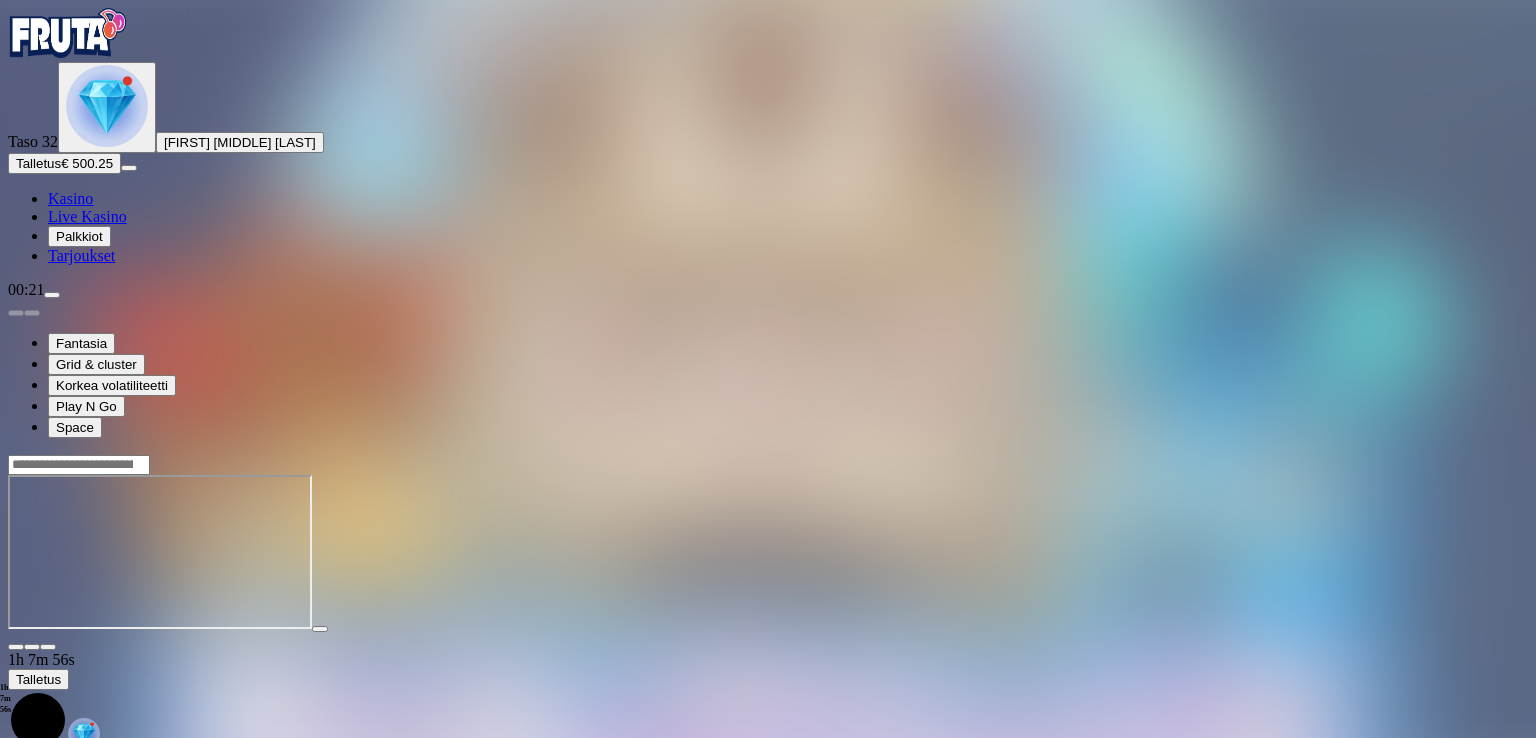 click at bounding box center (48, 647) 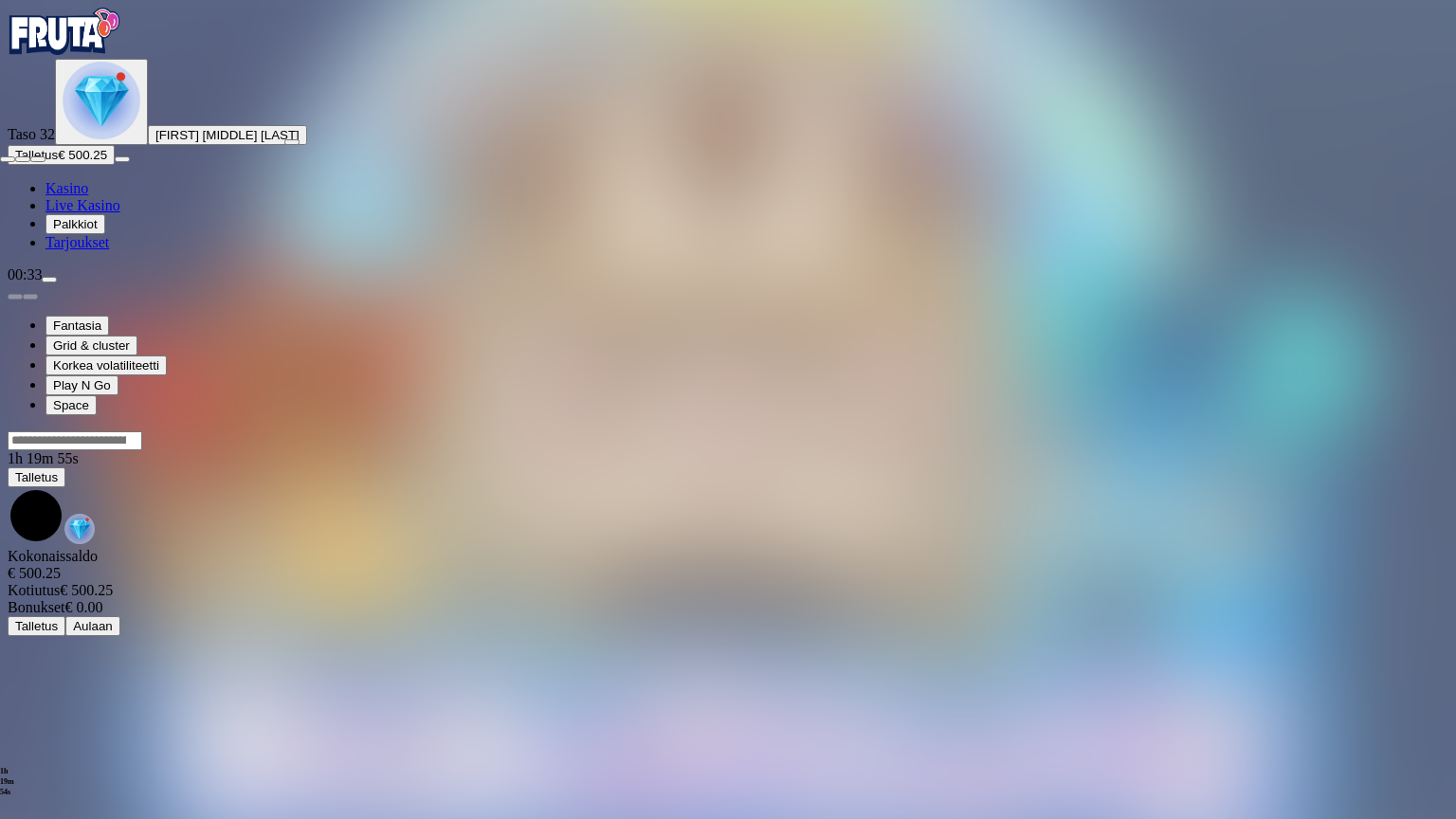 click at bounding box center (38, 159) 